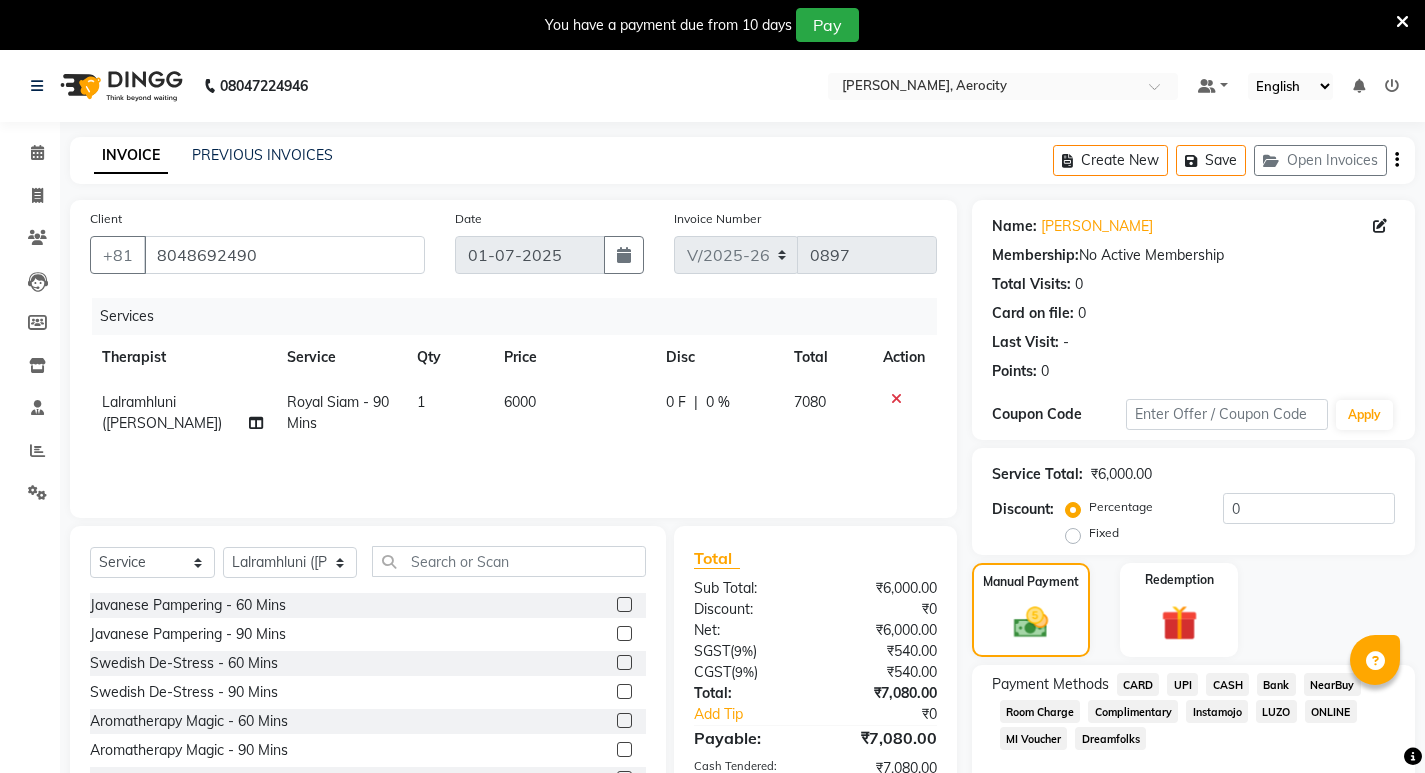 select on "6403" 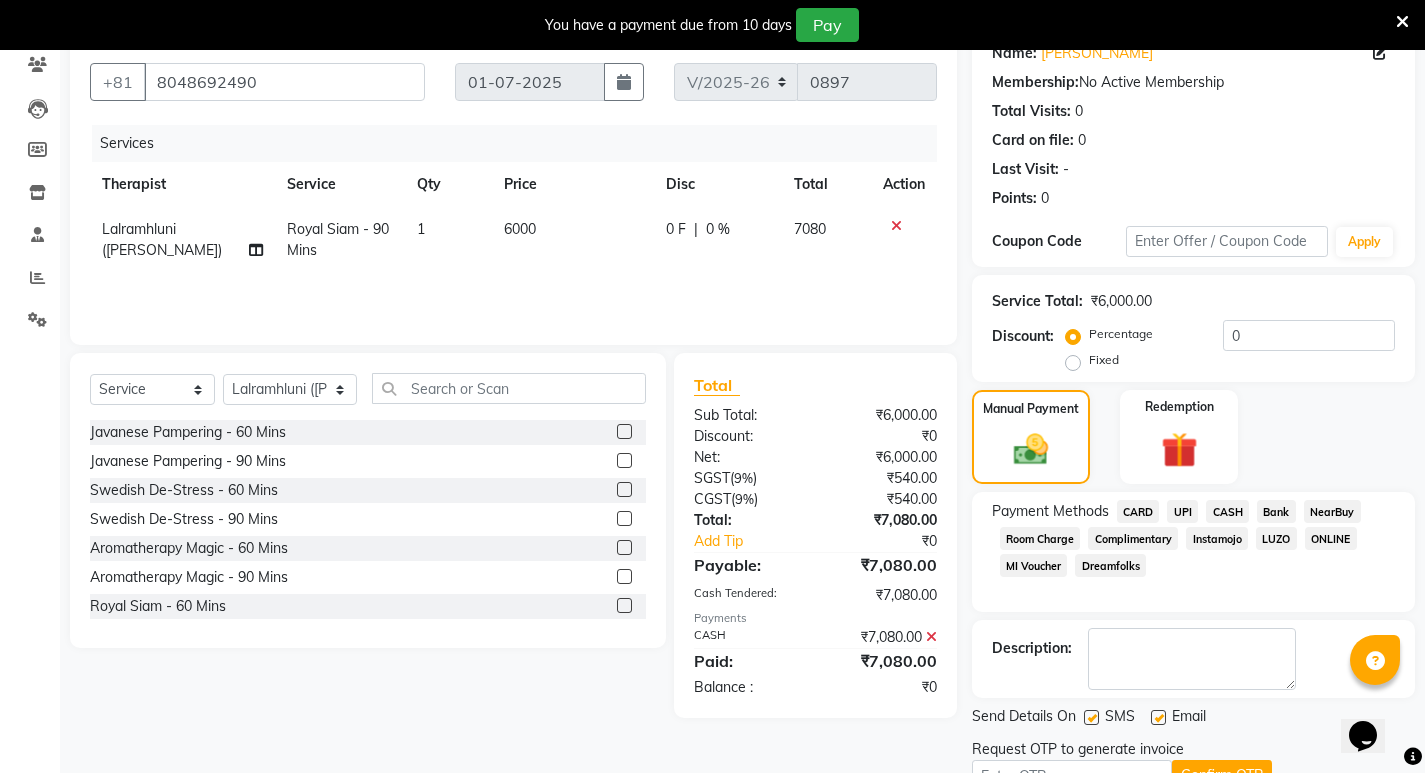 scroll, scrollTop: 0, scrollLeft: 0, axis: both 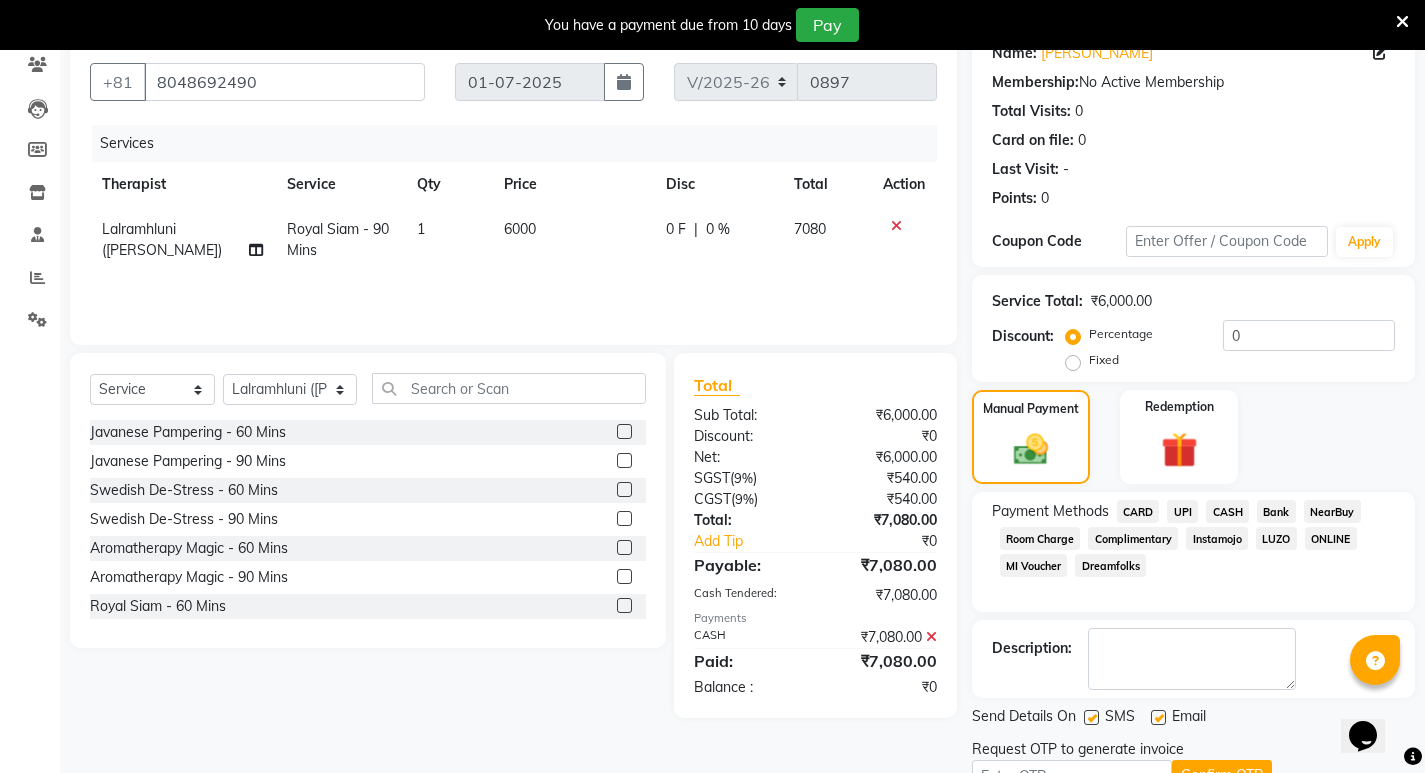 click 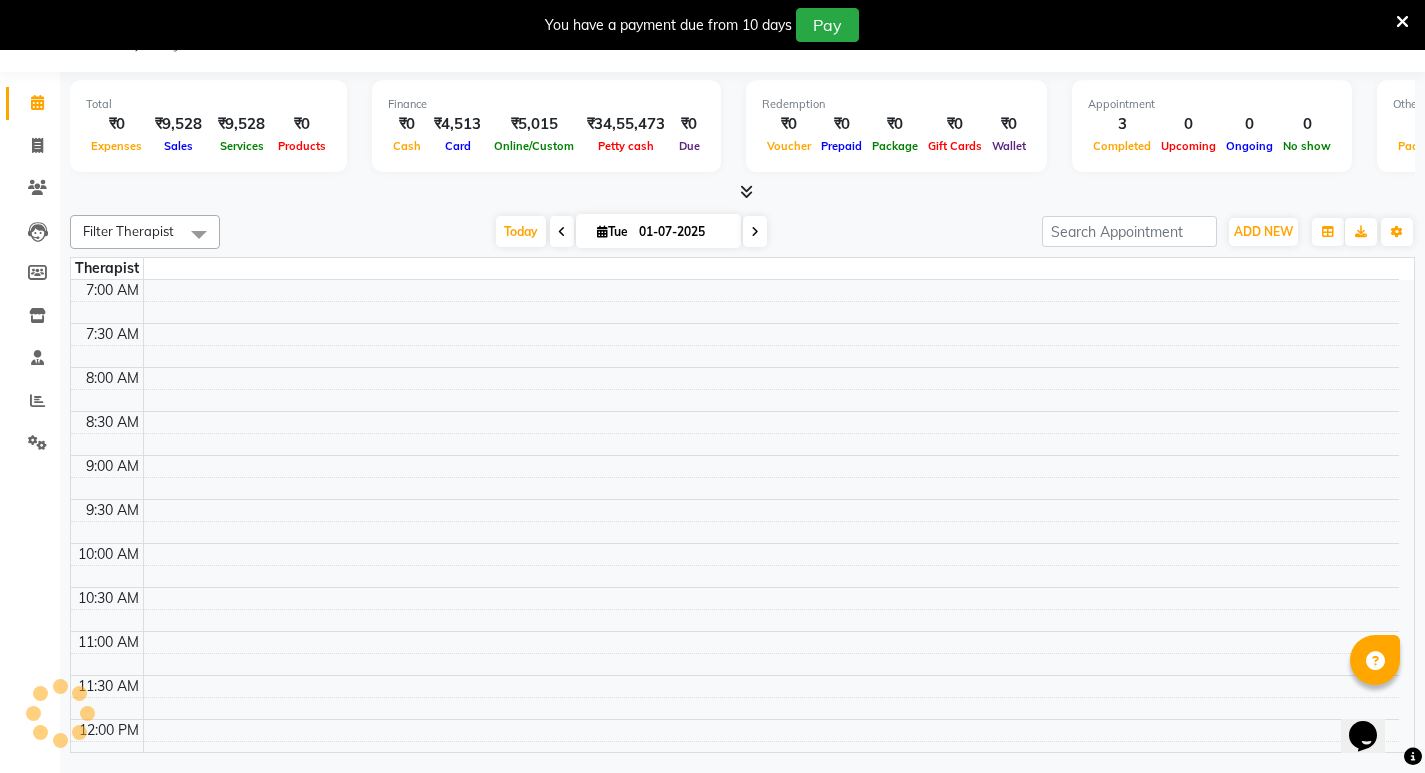 scroll, scrollTop: 0, scrollLeft: 0, axis: both 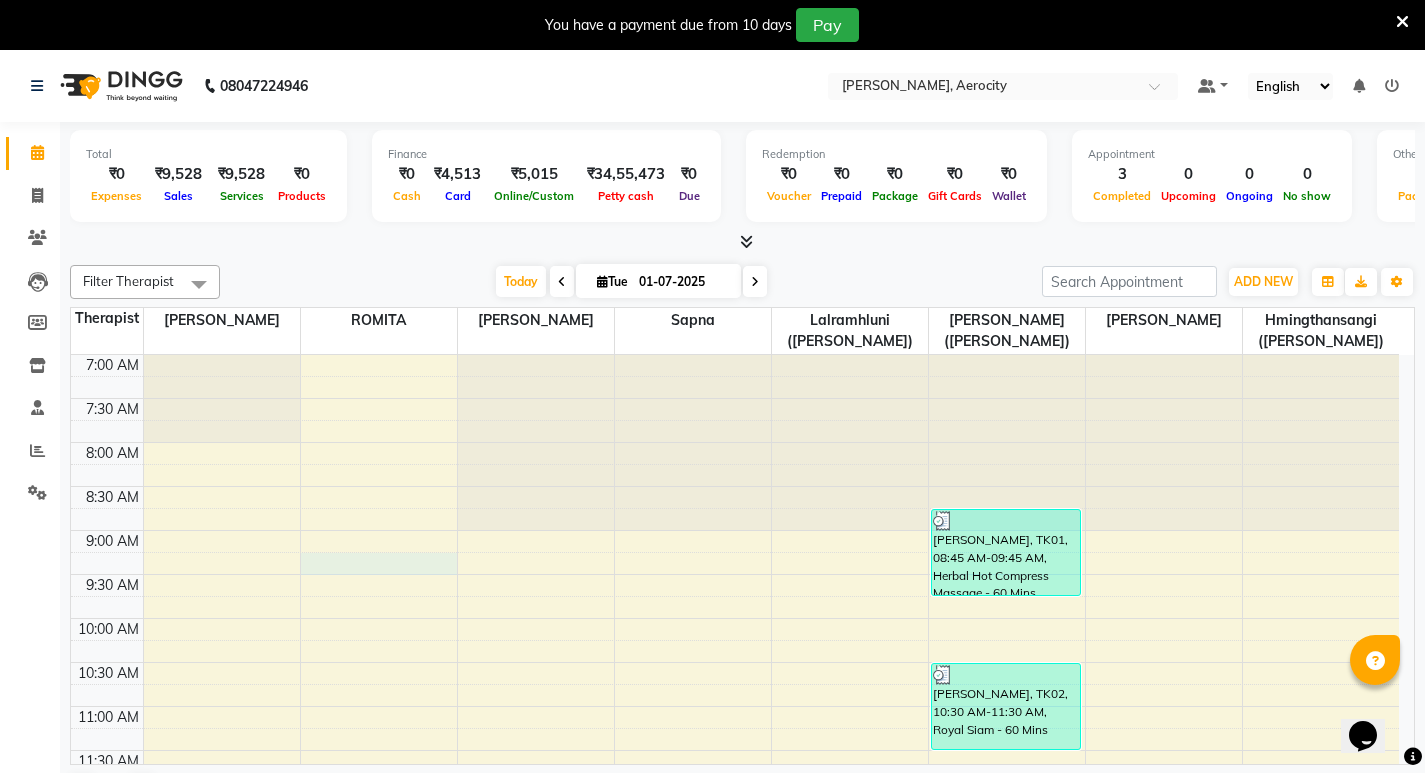 click on "7:00 AM 7:30 AM 8:00 AM 8:30 AM 9:00 AM 9:30 AM 10:00 AM 10:30 AM 11:00 AM 11:30 AM 12:00 PM 12:30 PM 1:00 PM 1:30 PM 2:00 PM 2:30 PM 3:00 PM 3:30 PM 4:00 PM 4:30 PM 5:00 PM 5:30 PM 6:00 PM 6:30 PM 7:00 PM 7:30 PM 8:00 PM 8:30 PM 9:00 PM 9:30 PM 10:00 PM 10:30 PM 11:00 PM 11:30 PM     [PERSON_NAME], TK03, 02:15 PM-03:45 PM, Royal Siam - 90 Mins     [PERSON_NAME], TK01, 08:45 AM-09:45 AM, Herbal Hot Compress Massage - 60 Mins     [PERSON_NAME], TK02, 10:30 AM-11:30 AM, Royal Siam - 60 Mins" at bounding box center [735, 1102] 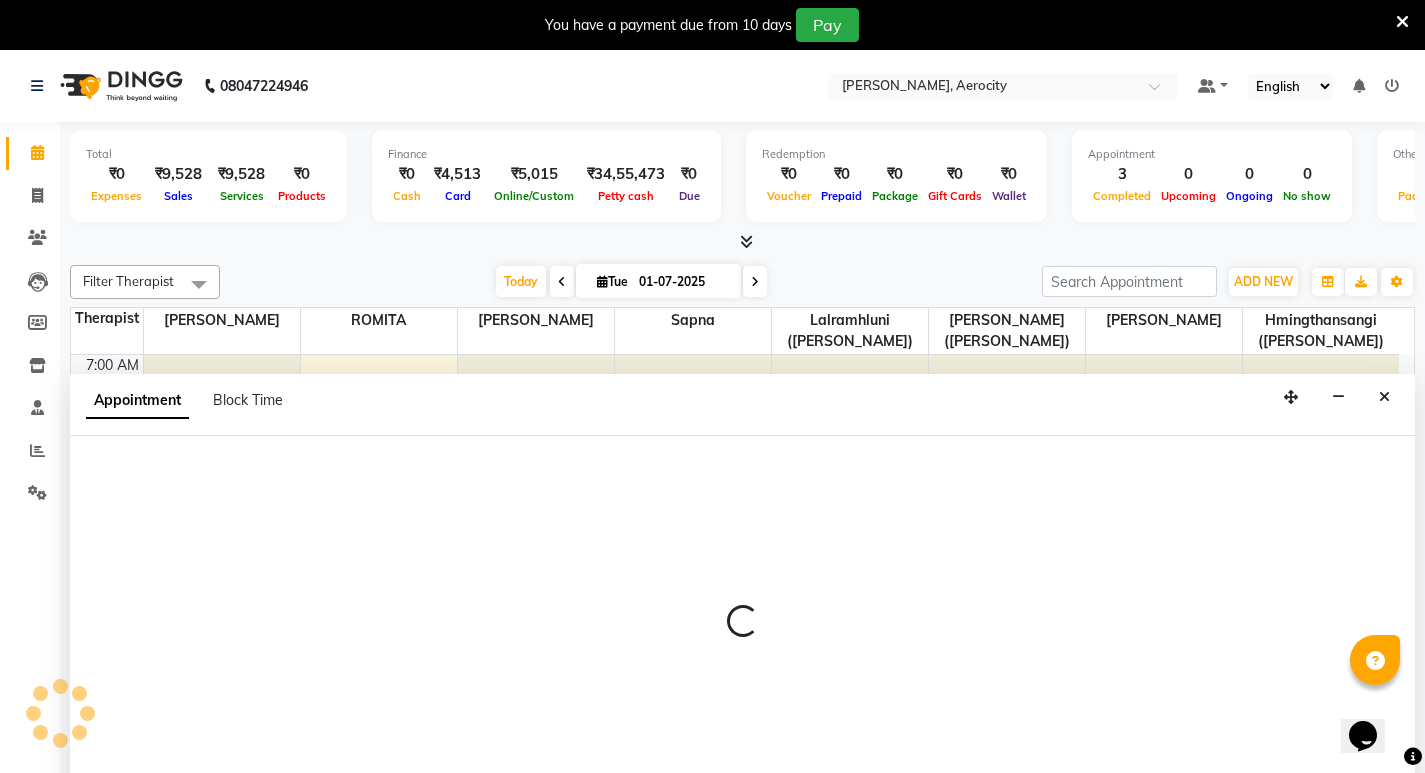select on "48455" 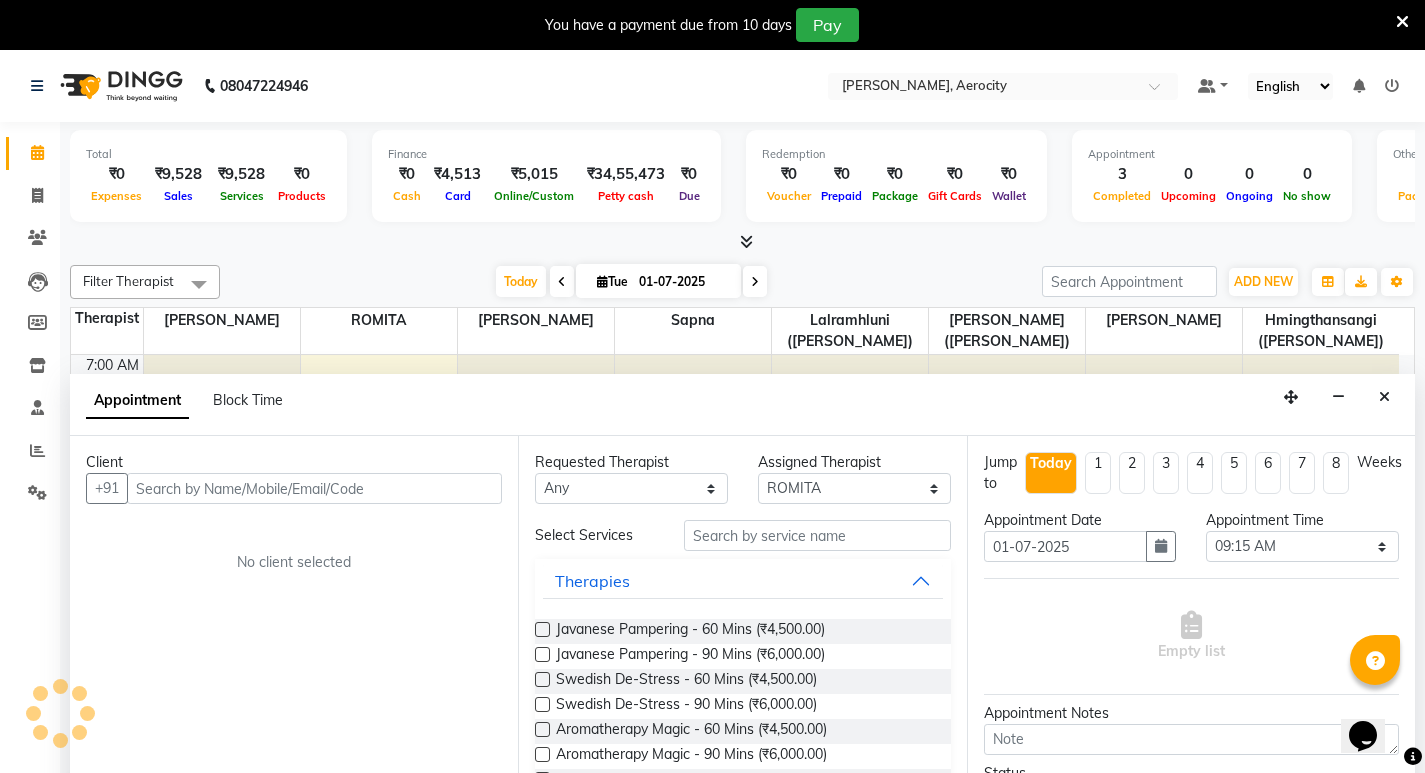 scroll, scrollTop: 51, scrollLeft: 0, axis: vertical 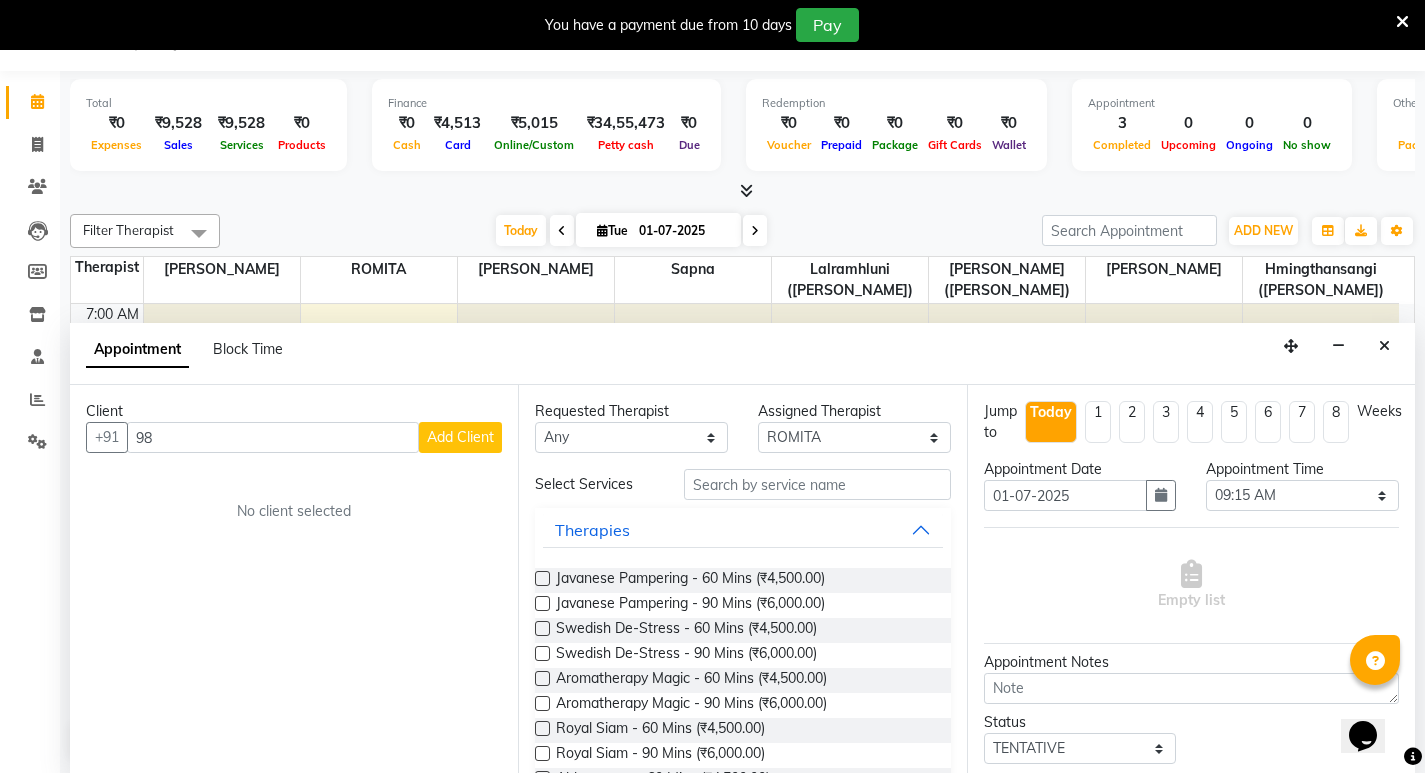type on "9" 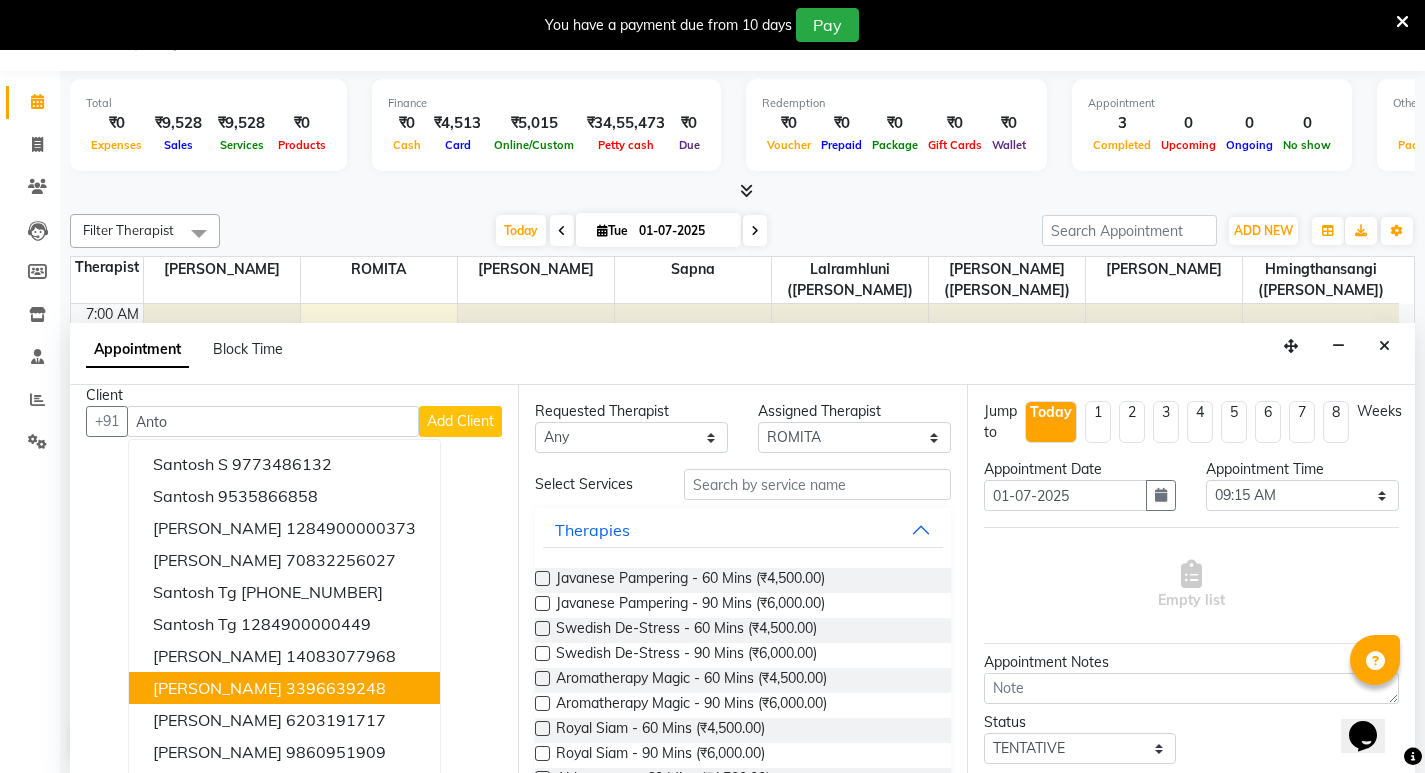 scroll, scrollTop: 20, scrollLeft: 0, axis: vertical 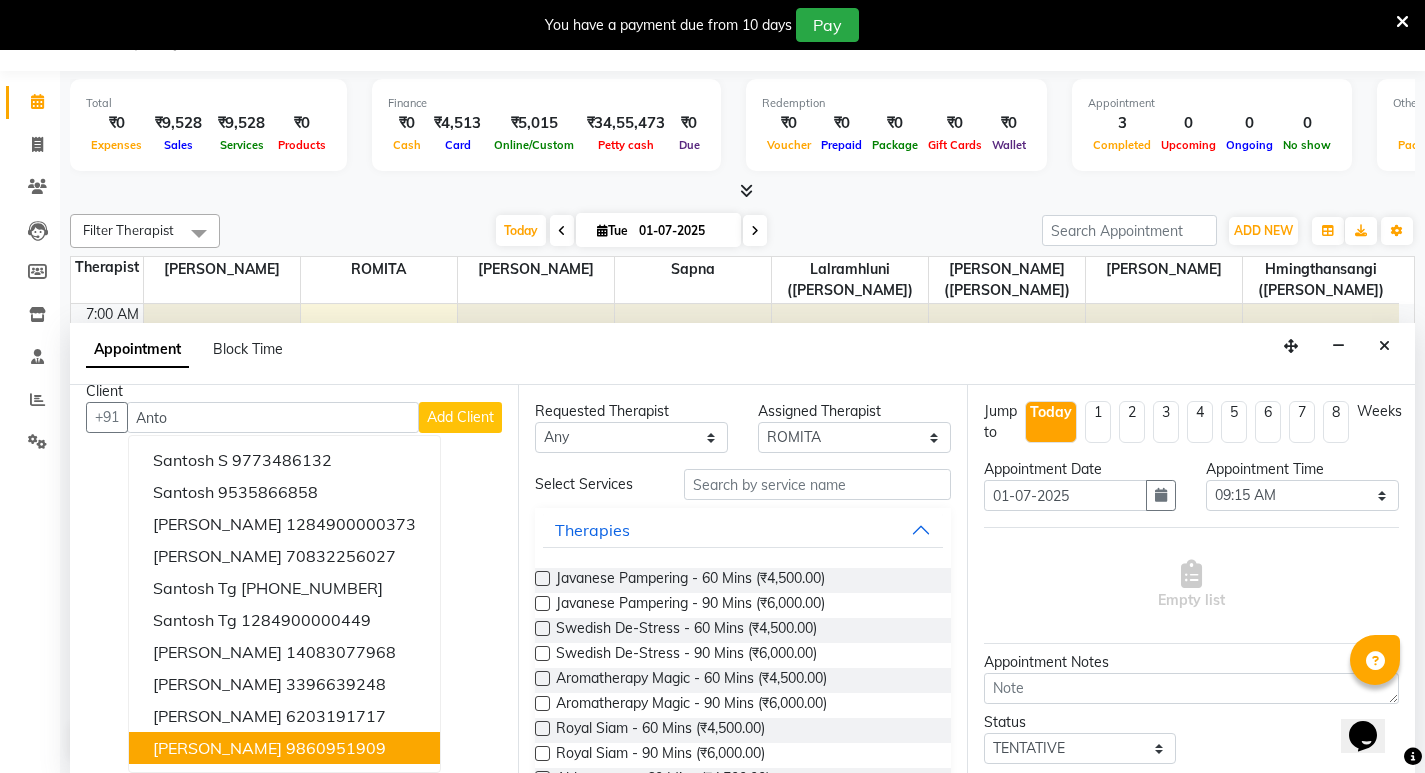 click on "[PERSON_NAME]" at bounding box center (217, 748) 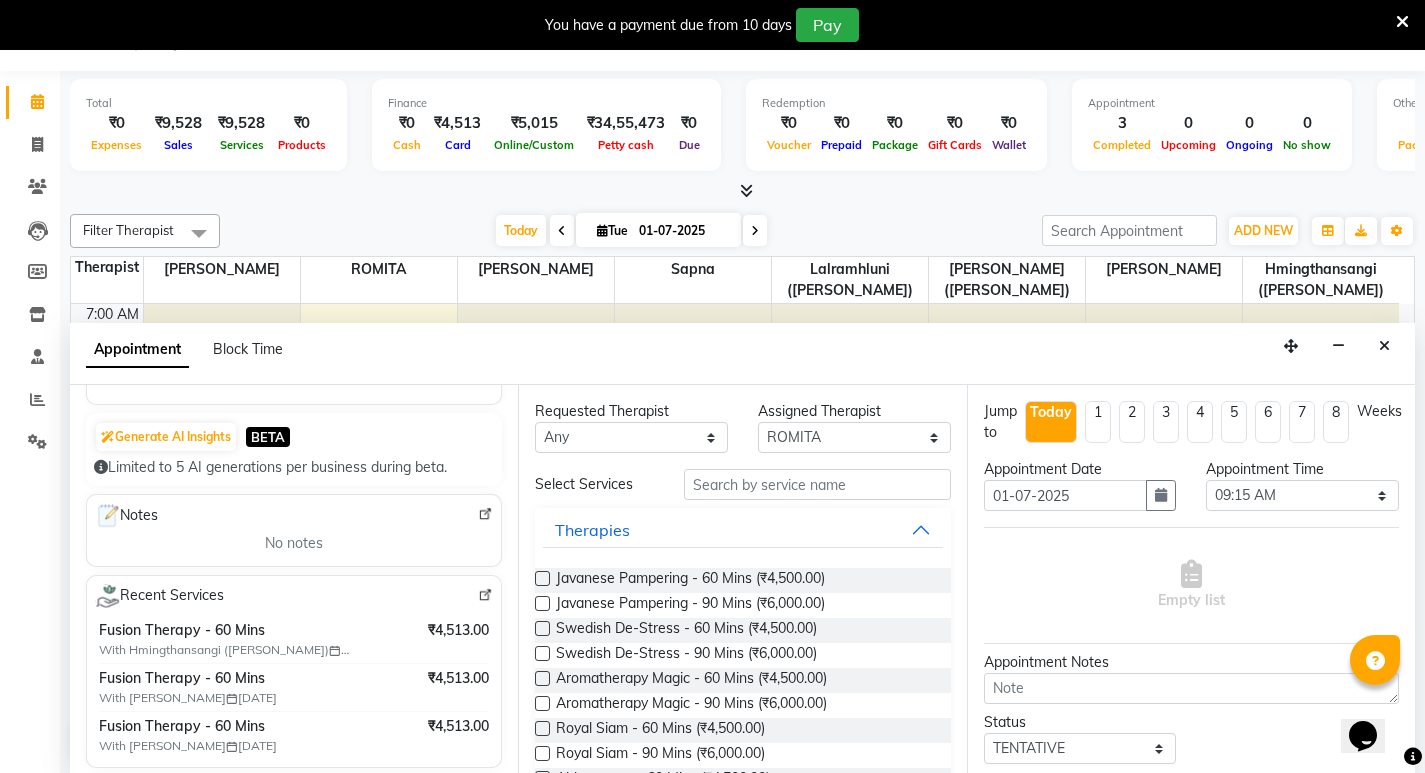 scroll, scrollTop: 0, scrollLeft: 0, axis: both 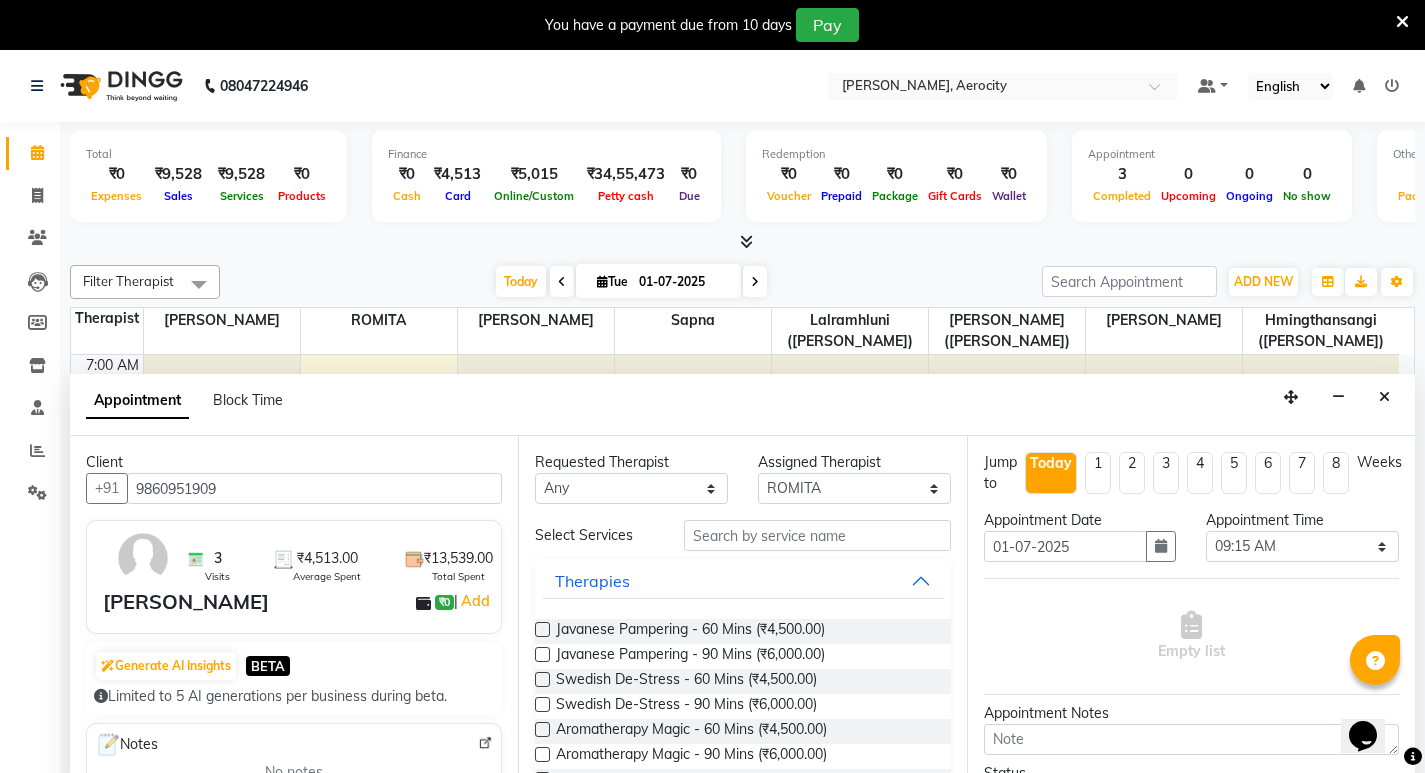 type on "9860951909" 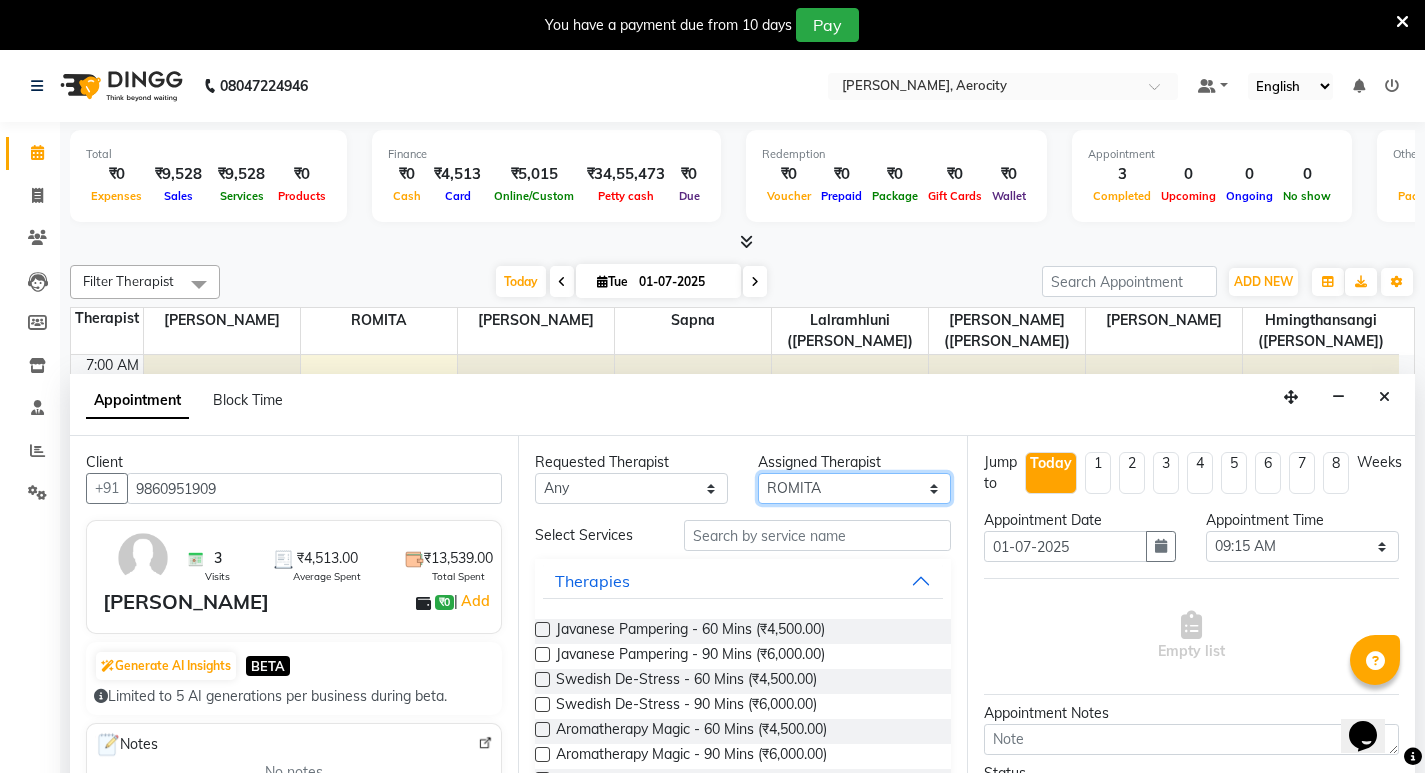 click on "Select [PERSON_NAME] ([PERSON_NAME])  [PERSON_NAME] ([PERSON_NAME])  [PERSON_NAME] ([PERSON_NAME]) [PERSON_NAME]  [PERSON_NAME]" at bounding box center (854, 488) 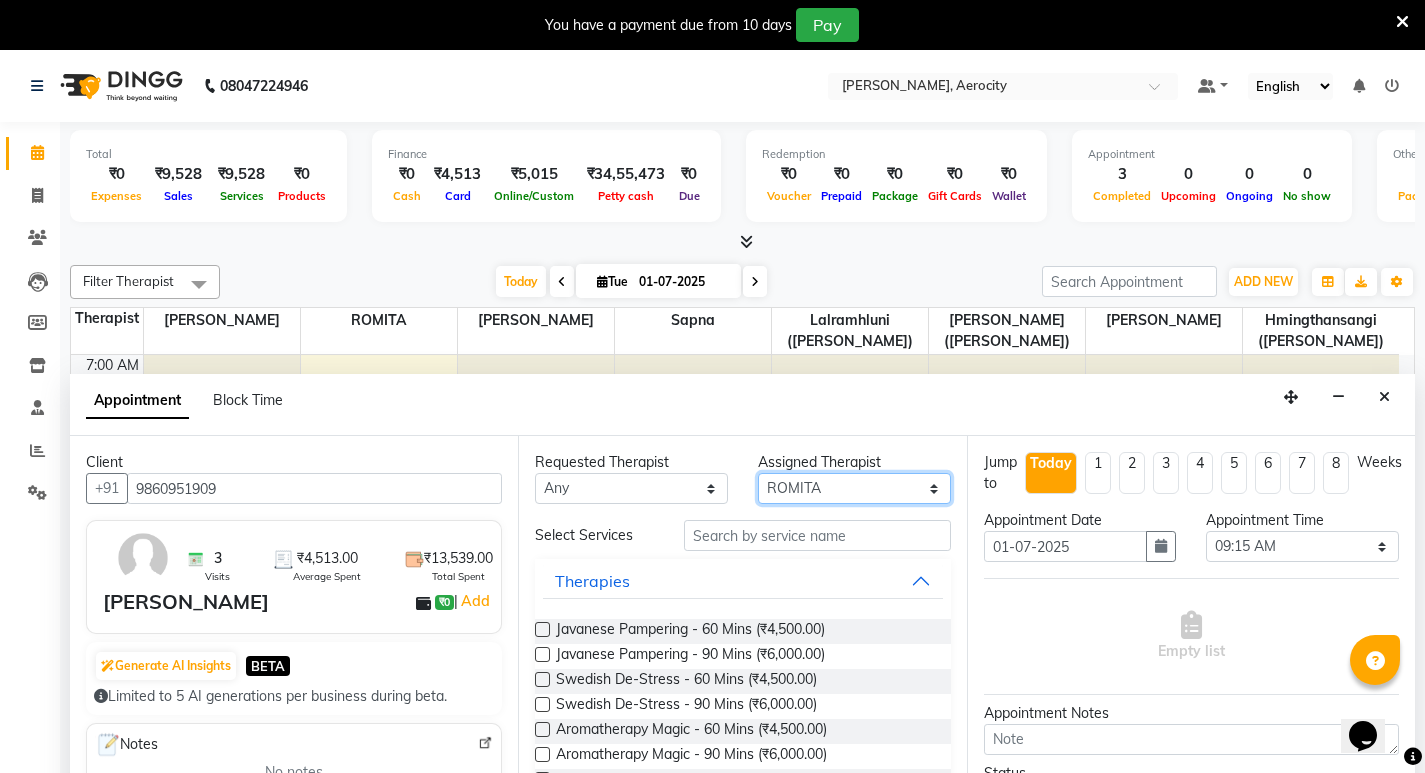 select on "48454" 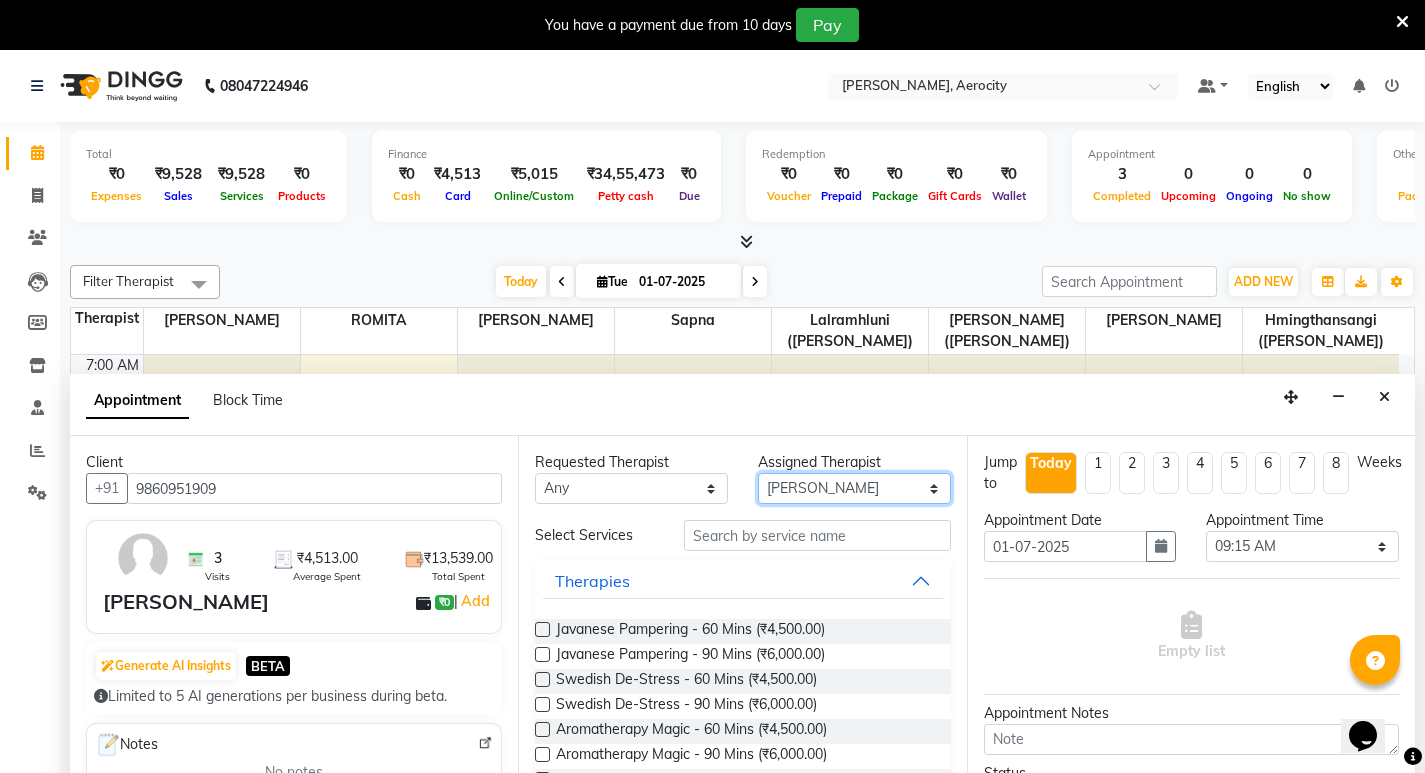 click on "Select [PERSON_NAME] ([PERSON_NAME])  [PERSON_NAME] ([PERSON_NAME])  [PERSON_NAME] ([PERSON_NAME]) [PERSON_NAME]  [PERSON_NAME]" at bounding box center [854, 488] 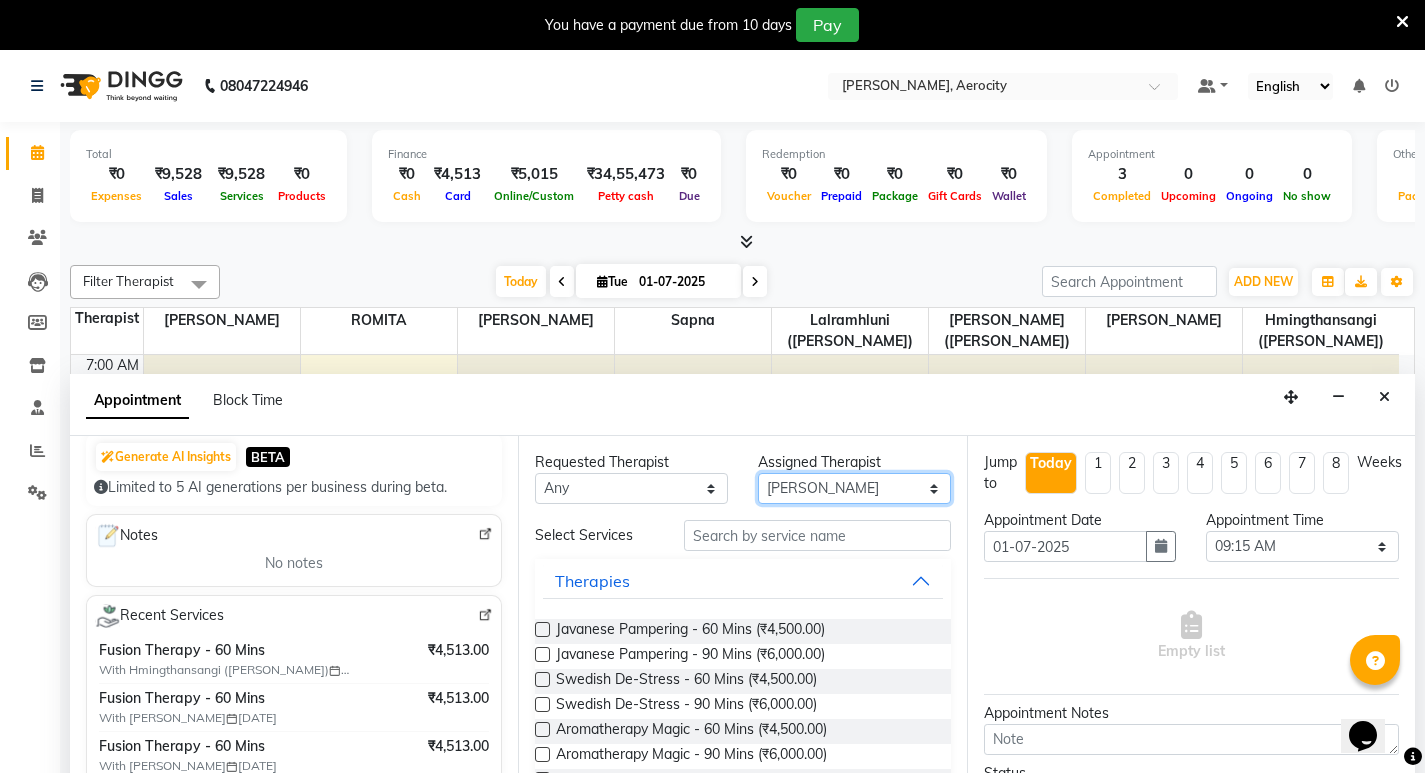 scroll, scrollTop: 300, scrollLeft: 0, axis: vertical 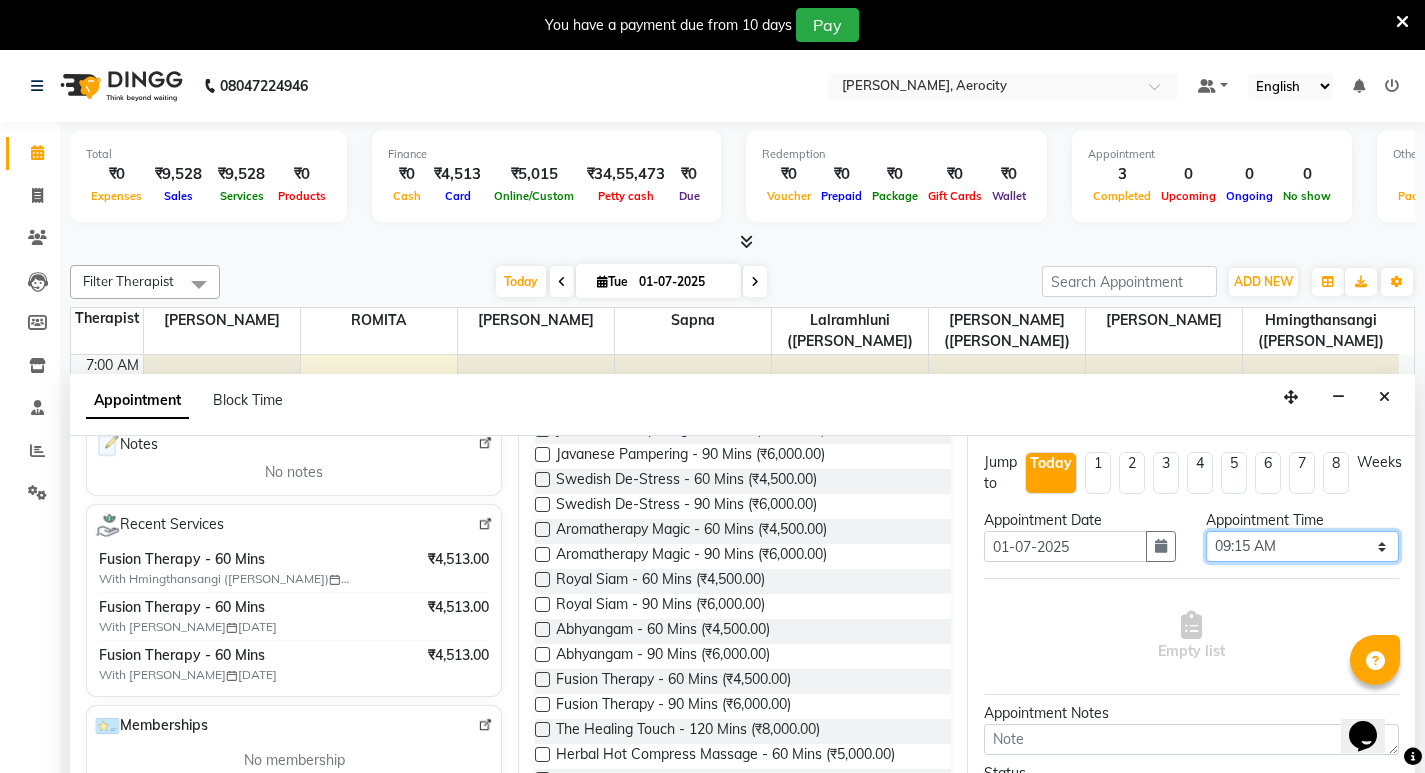 click on "Select 08:00 AM 08:15 AM 08:30 AM 08:45 AM 09:00 AM 09:15 AM 09:30 AM 09:45 AM 10:00 AM 10:15 AM 10:30 AM 10:45 AM 11:00 AM 11:15 AM 11:30 AM 11:45 AM 12:00 PM 12:15 PM 12:30 PM 12:45 PM 01:00 PM 01:15 PM 01:30 PM 01:45 PM 02:00 PM 02:15 PM 02:30 PM 02:45 PM 03:00 PM 03:15 PM 03:30 PM 03:45 PM 04:00 PM 04:15 PM 04:30 PM 04:45 PM 05:00 PM 05:15 PM 05:30 PM 05:45 PM 06:00 PM 06:15 PM 06:30 PM 06:45 PM 07:00 PM 07:15 PM 07:30 PM 07:45 PM 08:00 PM 08:15 PM 08:30 PM 08:45 PM 09:00 PM 09:15 PM 09:30 PM 09:45 PM 10:00 PM 10:15 PM 10:30 PM 10:45 PM 11:00 PM" at bounding box center (1302, 546) 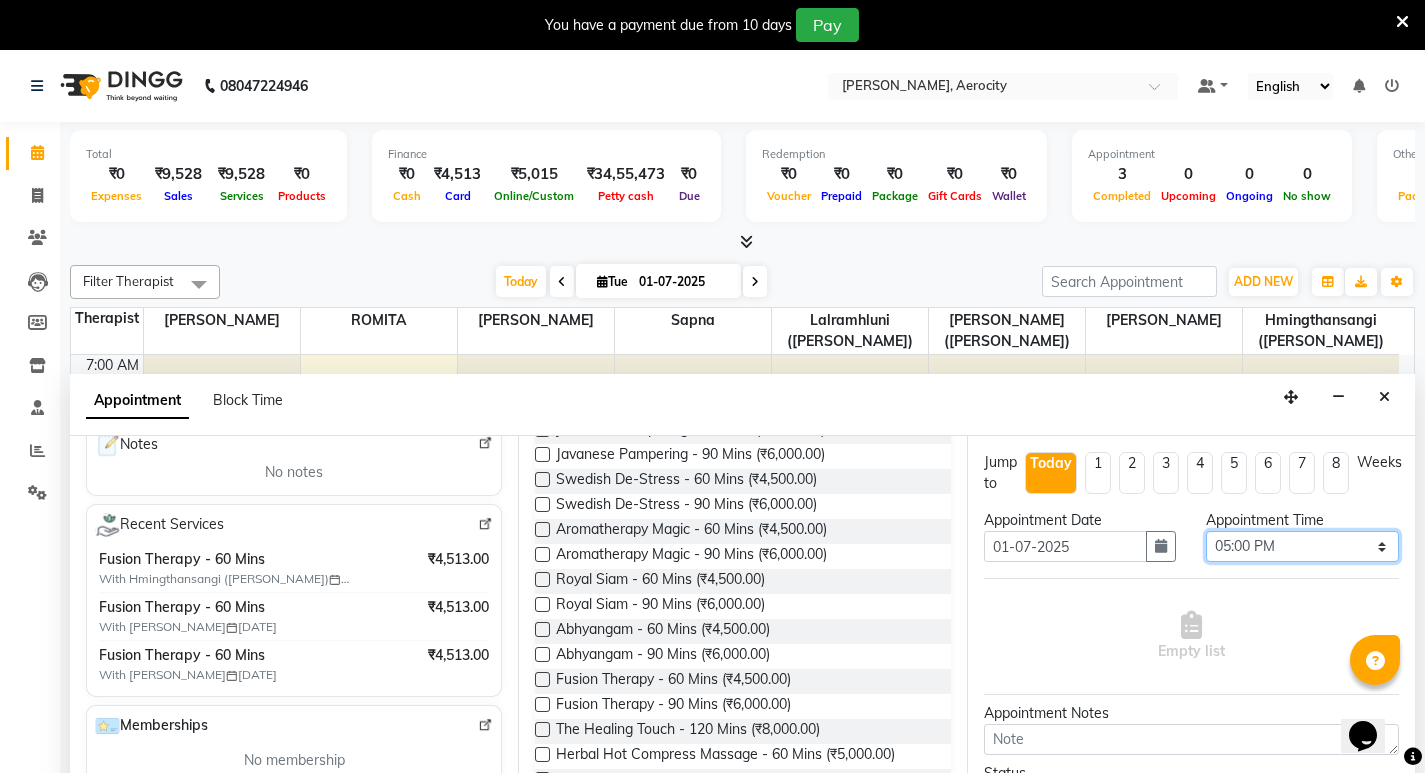 click on "Select 08:00 AM 08:15 AM 08:30 AM 08:45 AM 09:00 AM 09:15 AM 09:30 AM 09:45 AM 10:00 AM 10:15 AM 10:30 AM 10:45 AM 11:00 AM 11:15 AM 11:30 AM 11:45 AM 12:00 PM 12:15 PM 12:30 PM 12:45 PM 01:00 PM 01:15 PM 01:30 PM 01:45 PM 02:00 PM 02:15 PM 02:30 PM 02:45 PM 03:00 PM 03:15 PM 03:30 PM 03:45 PM 04:00 PM 04:15 PM 04:30 PM 04:45 PM 05:00 PM 05:15 PM 05:30 PM 05:45 PM 06:00 PM 06:15 PM 06:30 PM 06:45 PM 07:00 PM 07:15 PM 07:30 PM 07:45 PM 08:00 PM 08:15 PM 08:30 PM 08:45 PM 09:00 PM 09:15 PM 09:30 PM 09:45 PM 10:00 PM 10:15 PM 10:30 PM 10:45 PM 11:00 PM" at bounding box center (1302, 546) 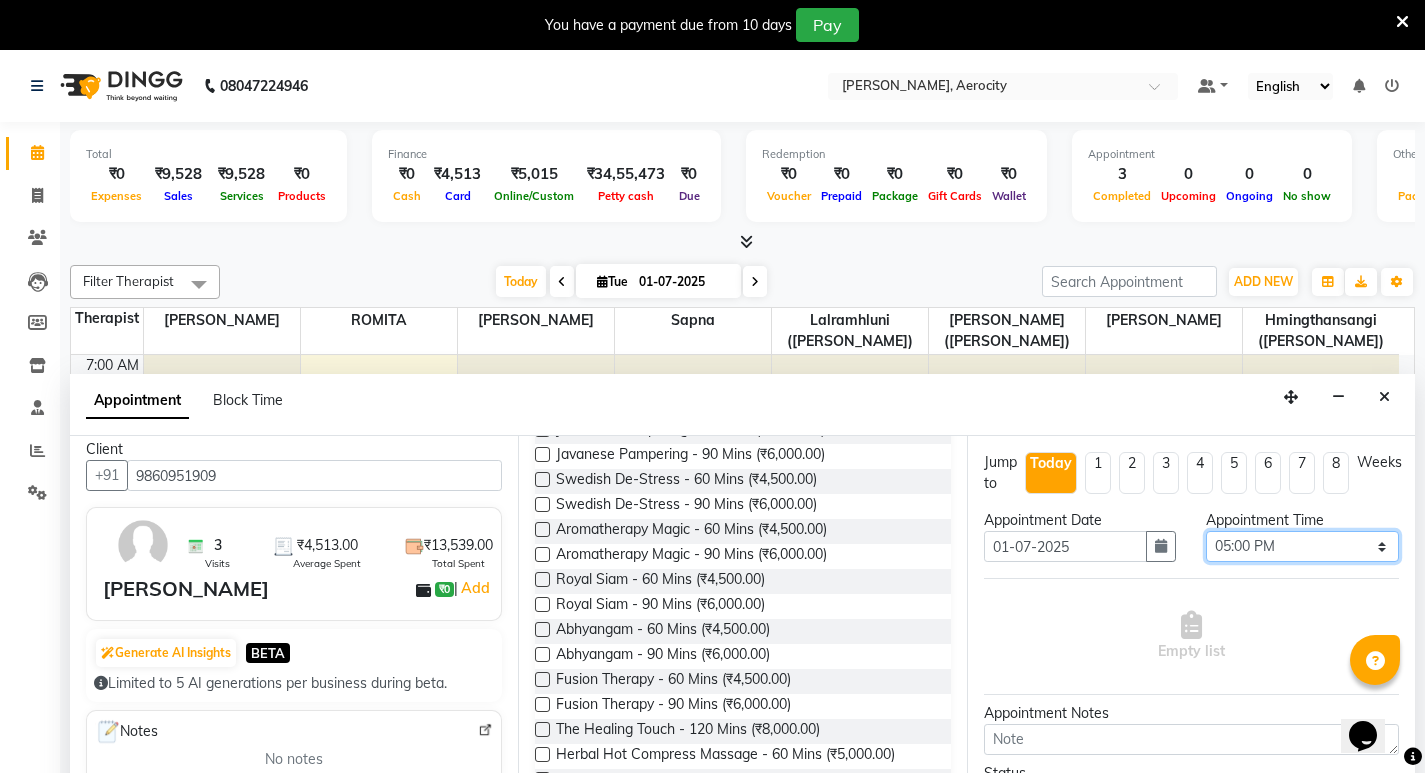 scroll, scrollTop: 0, scrollLeft: 0, axis: both 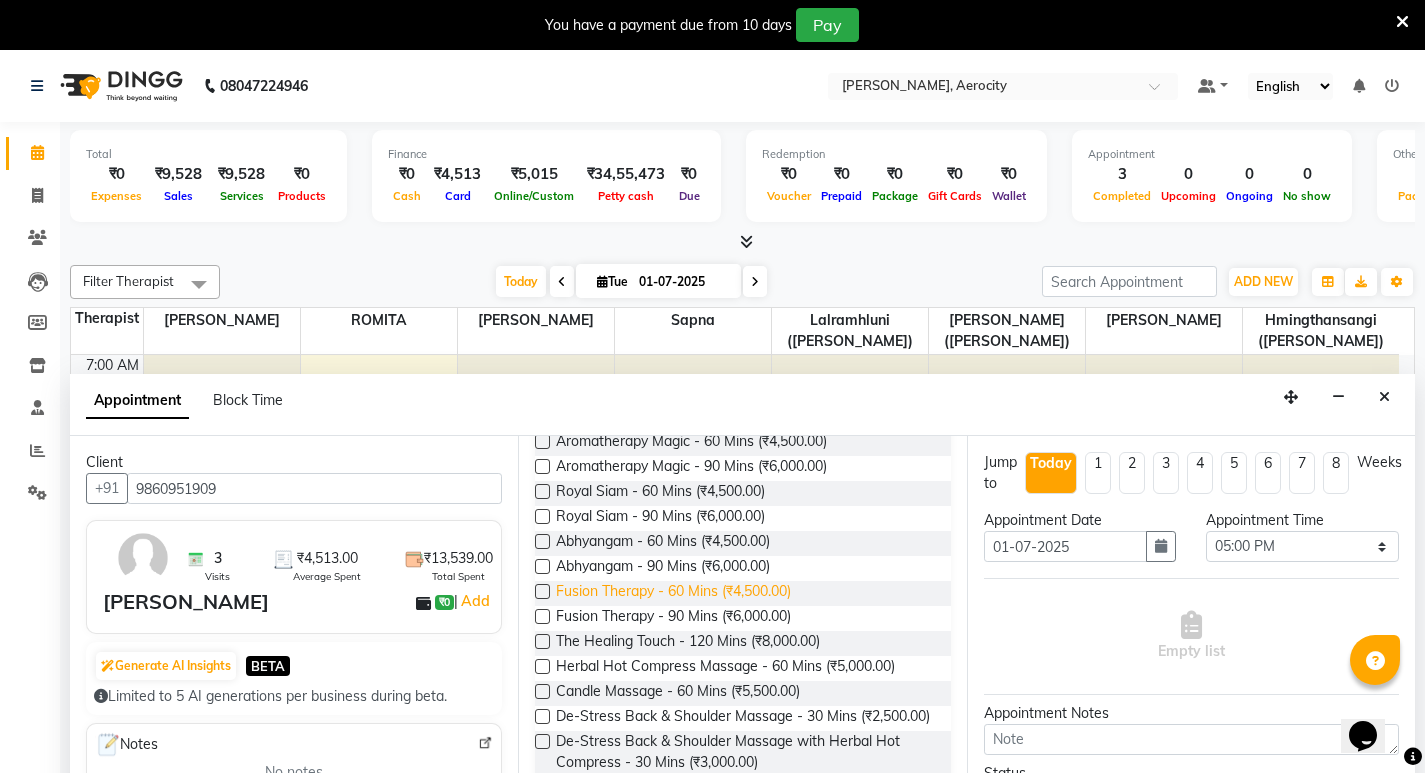 click on "Fusion Therapy - 60 Mins (₹4,500.00)" at bounding box center [673, 593] 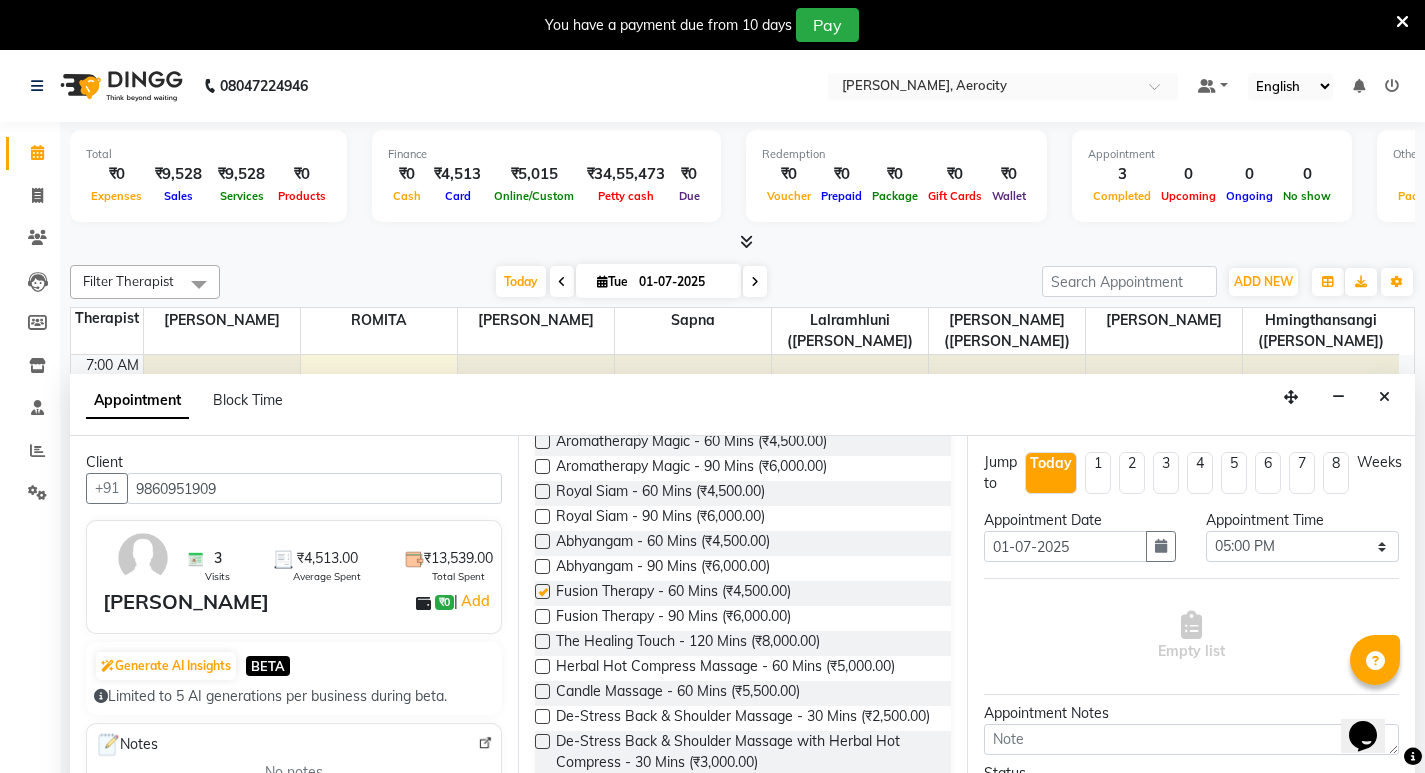 checkbox on "false" 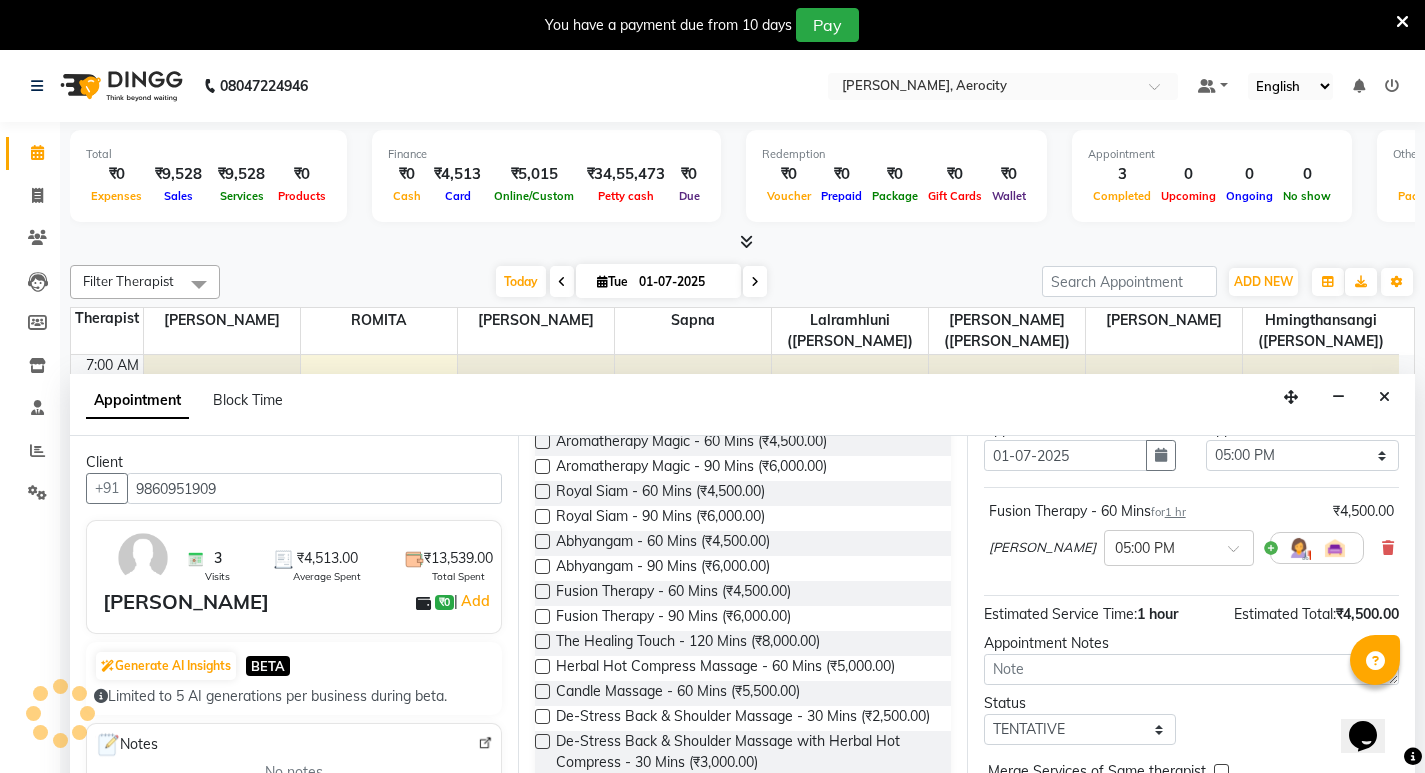 scroll, scrollTop: 153, scrollLeft: 0, axis: vertical 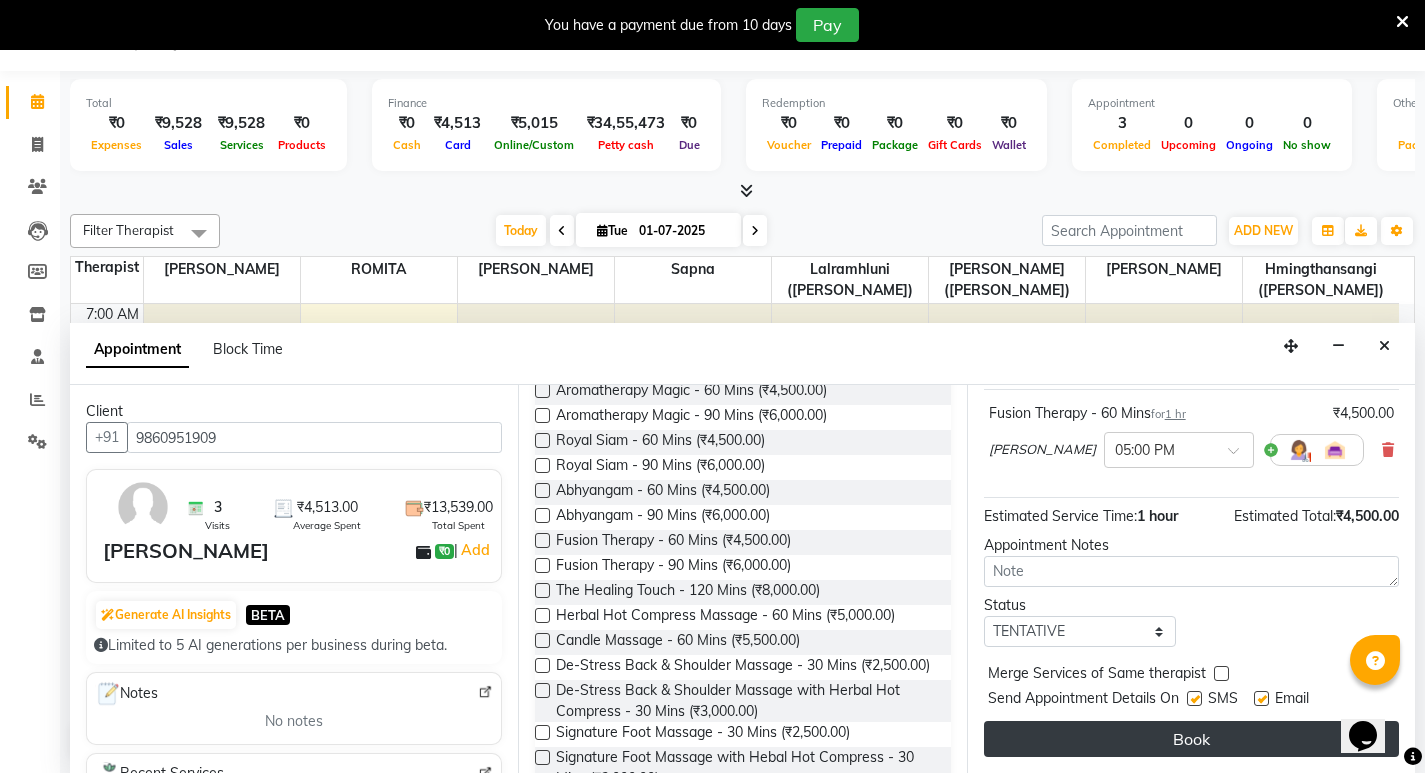 click on "Book" at bounding box center [1191, 739] 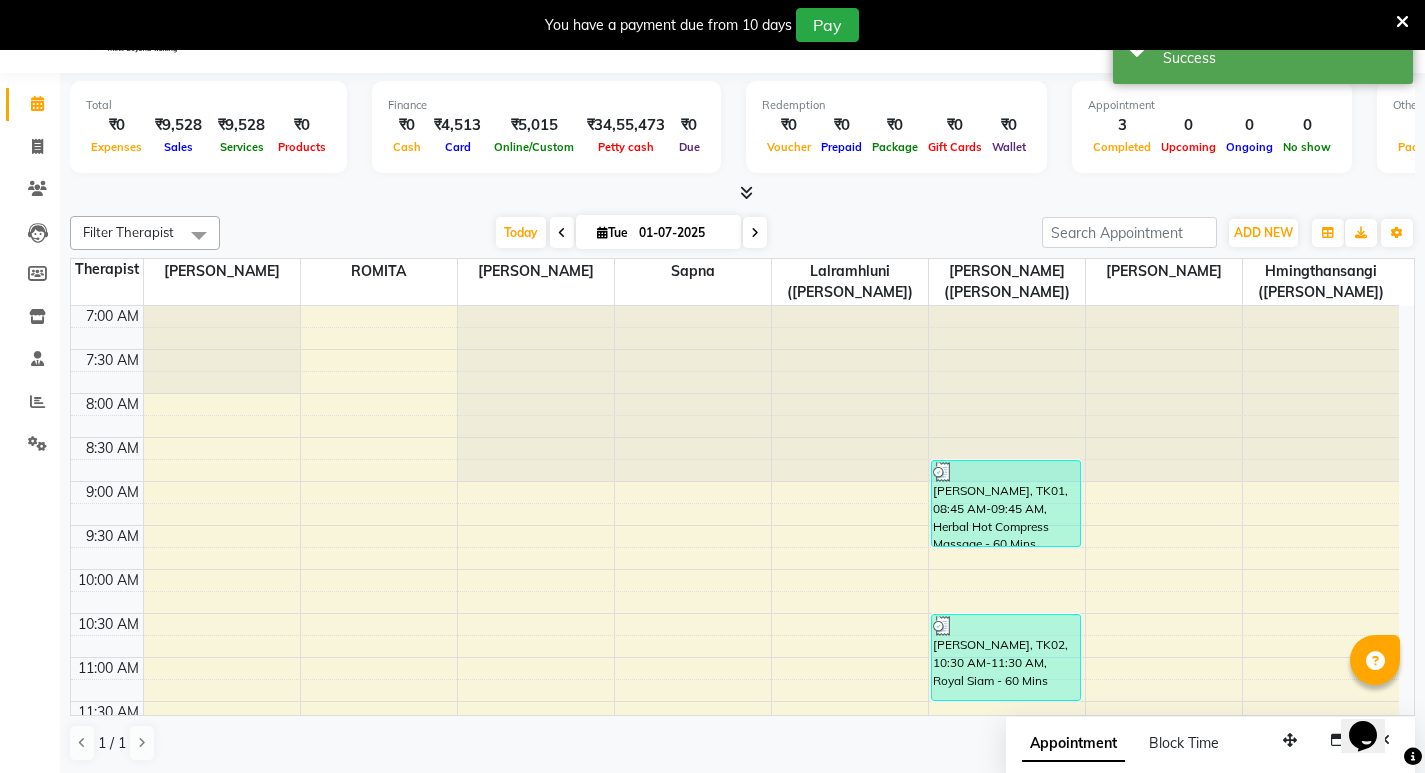 scroll, scrollTop: 0, scrollLeft: 0, axis: both 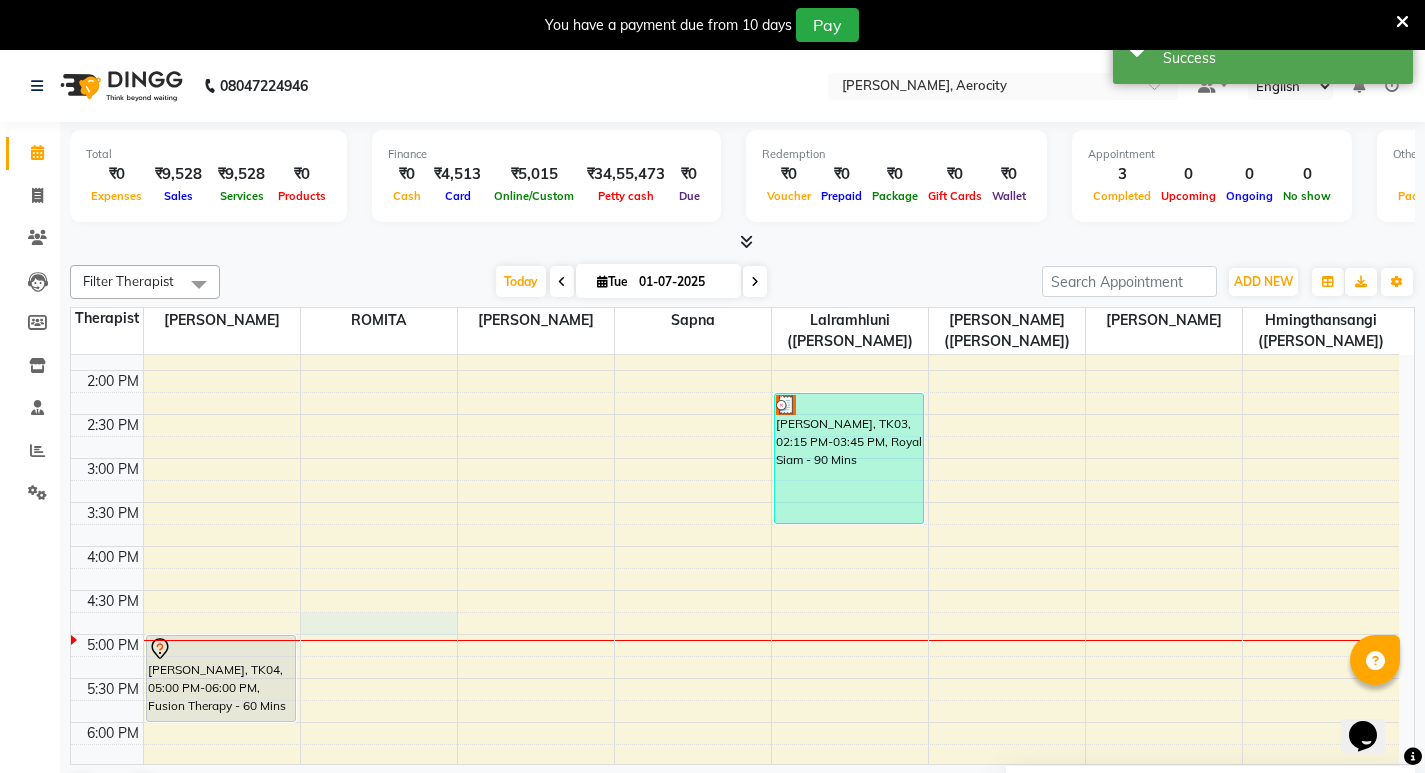 click on "7:00 AM 7:30 AM 8:00 AM 8:30 AM 9:00 AM 9:30 AM 10:00 AM 10:30 AM 11:00 AM 11:30 AM 12:00 PM 12:30 PM 1:00 PM 1:30 PM 2:00 PM 2:30 PM 3:00 PM 3:30 PM 4:00 PM 4:30 PM 5:00 PM 5:30 PM 6:00 PM 6:30 PM 7:00 PM 7:30 PM 8:00 PM 8:30 PM 9:00 PM 9:30 PM 10:00 PM 10:30 PM 11:00 PM 11:30 PM             [PERSON_NAME], TK04, 05:00 PM-06:00 PM, Fusion Therapy - 60 Mins     [PERSON_NAME], TK03, 02:15 PM-03:45 PM, [GEOGRAPHIC_DATA] - 90 Mins     [PERSON_NAME], TK01, 08:45 AM-09:45 AM, [PERSON_NAME] Hot Compress Massage - 60 Mins     [PERSON_NAME], TK02, 10:30 AM-11:30 AM, Royal Siam - 60 Mins" at bounding box center [735, 502] 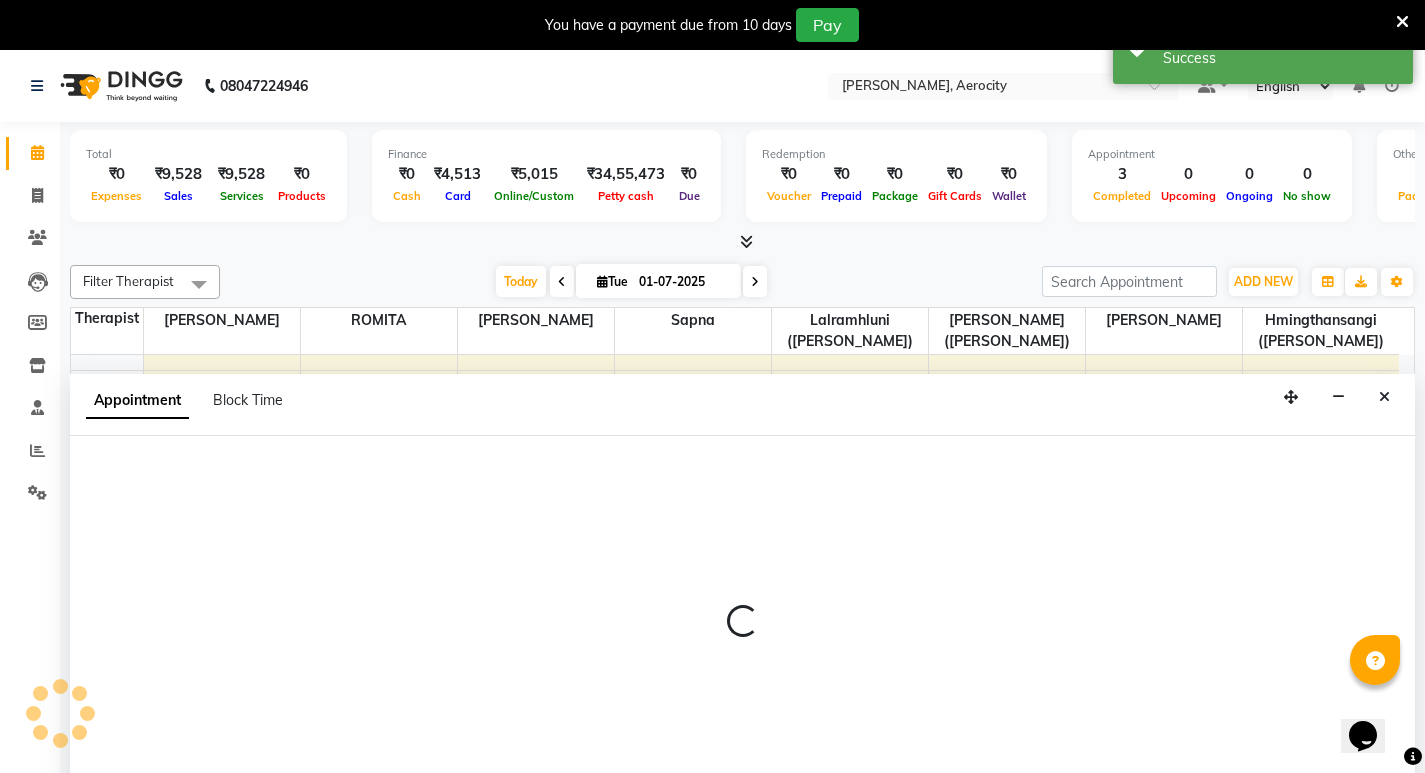 scroll, scrollTop: 51, scrollLeft: 0, axis: vertical 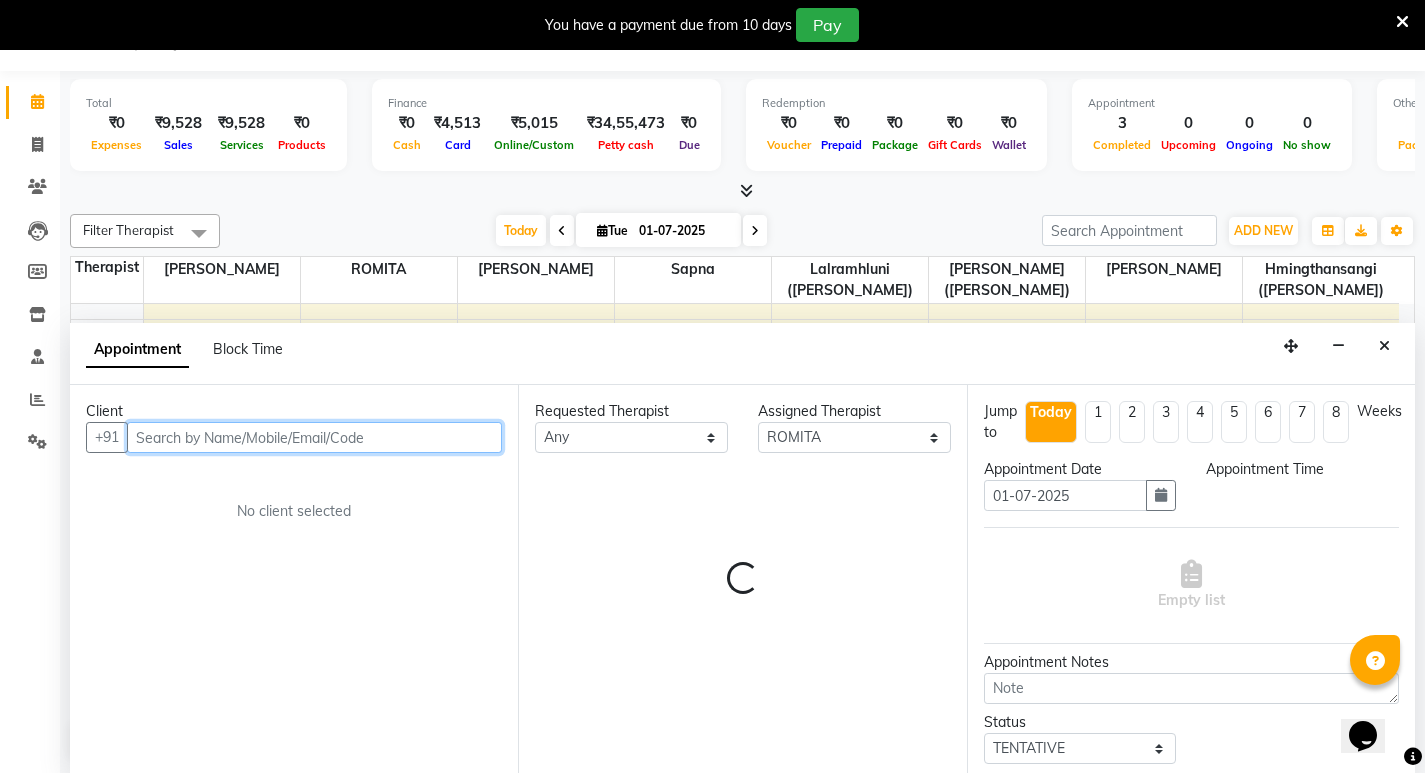 select on "1005" 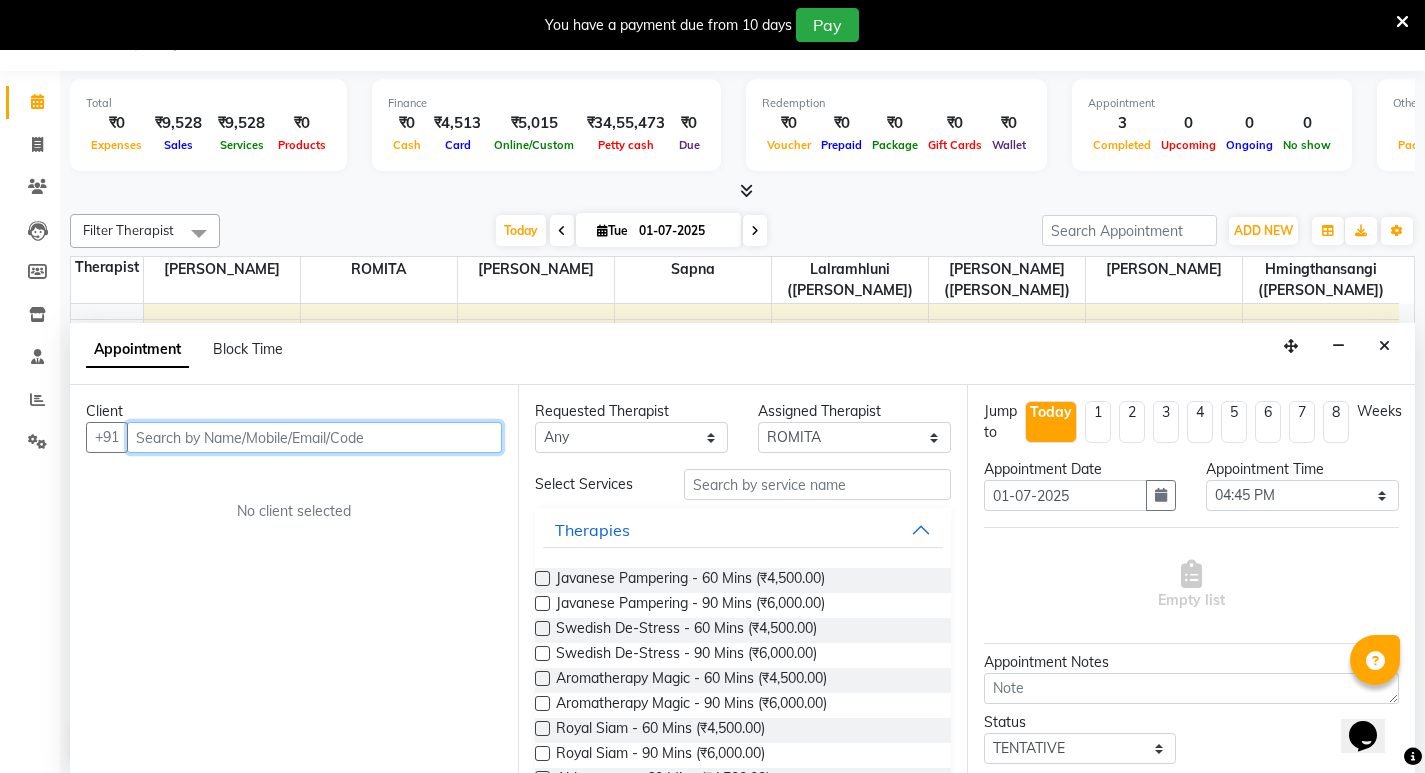click at bounding box center [314, 437] 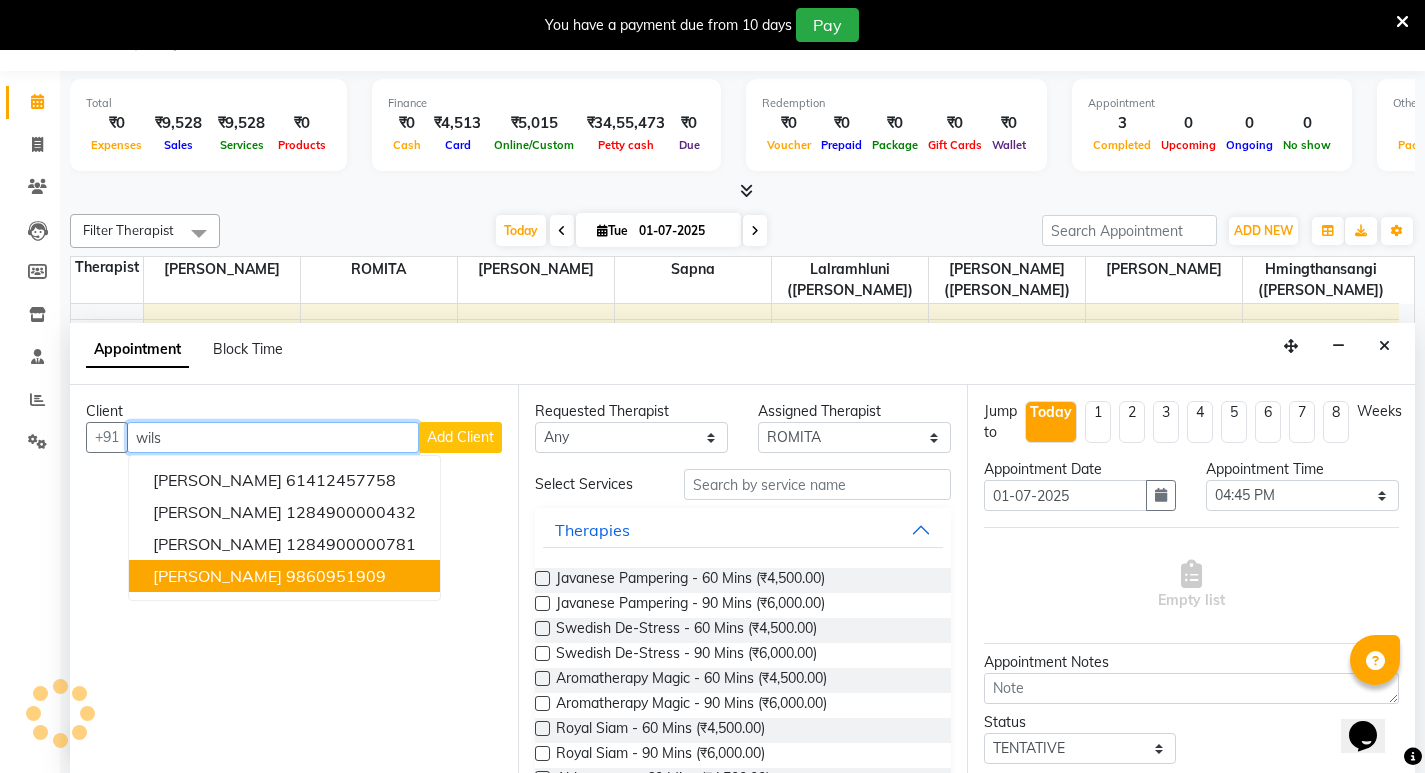 scroll, scrollTop: 0, scrollLeft: 0, axis: both 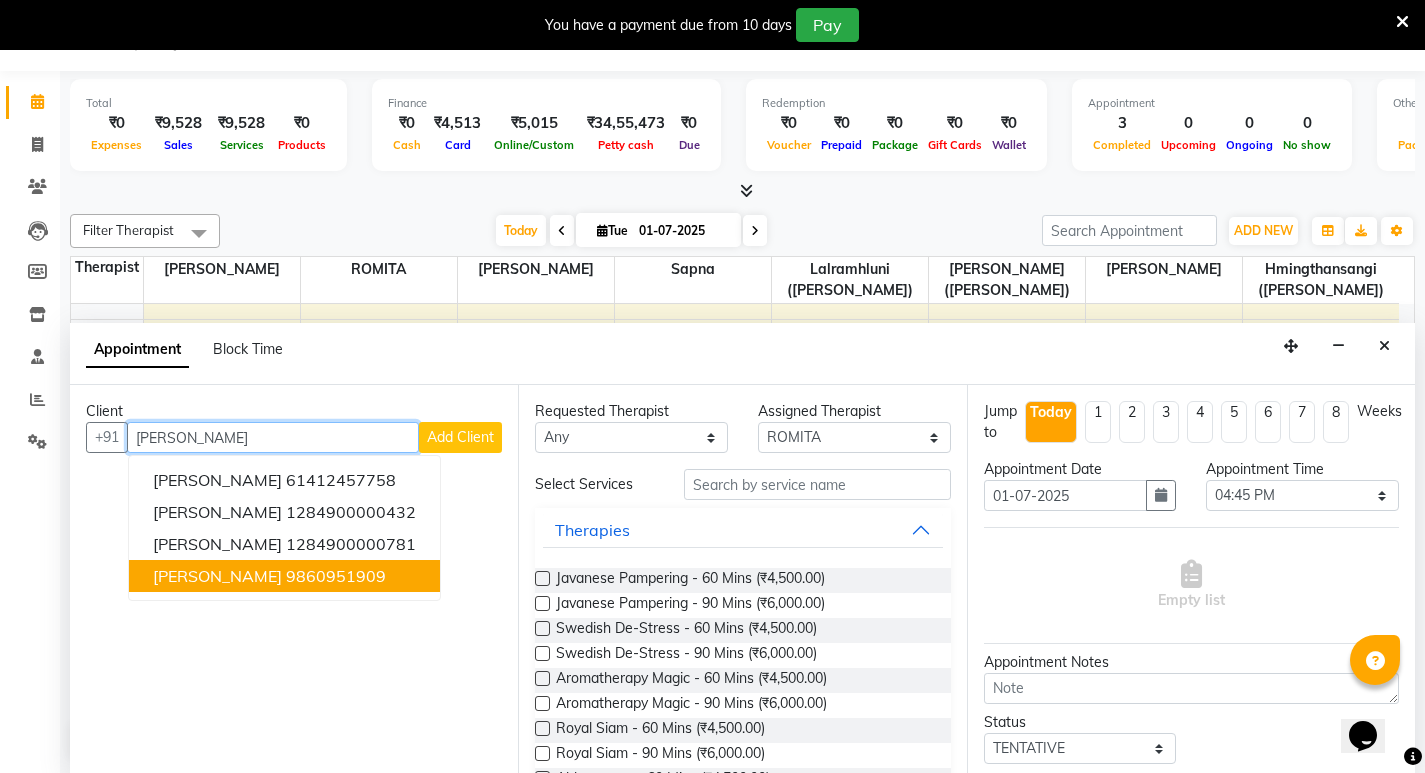 click on "9860951909" at bounding box center (336, 576) 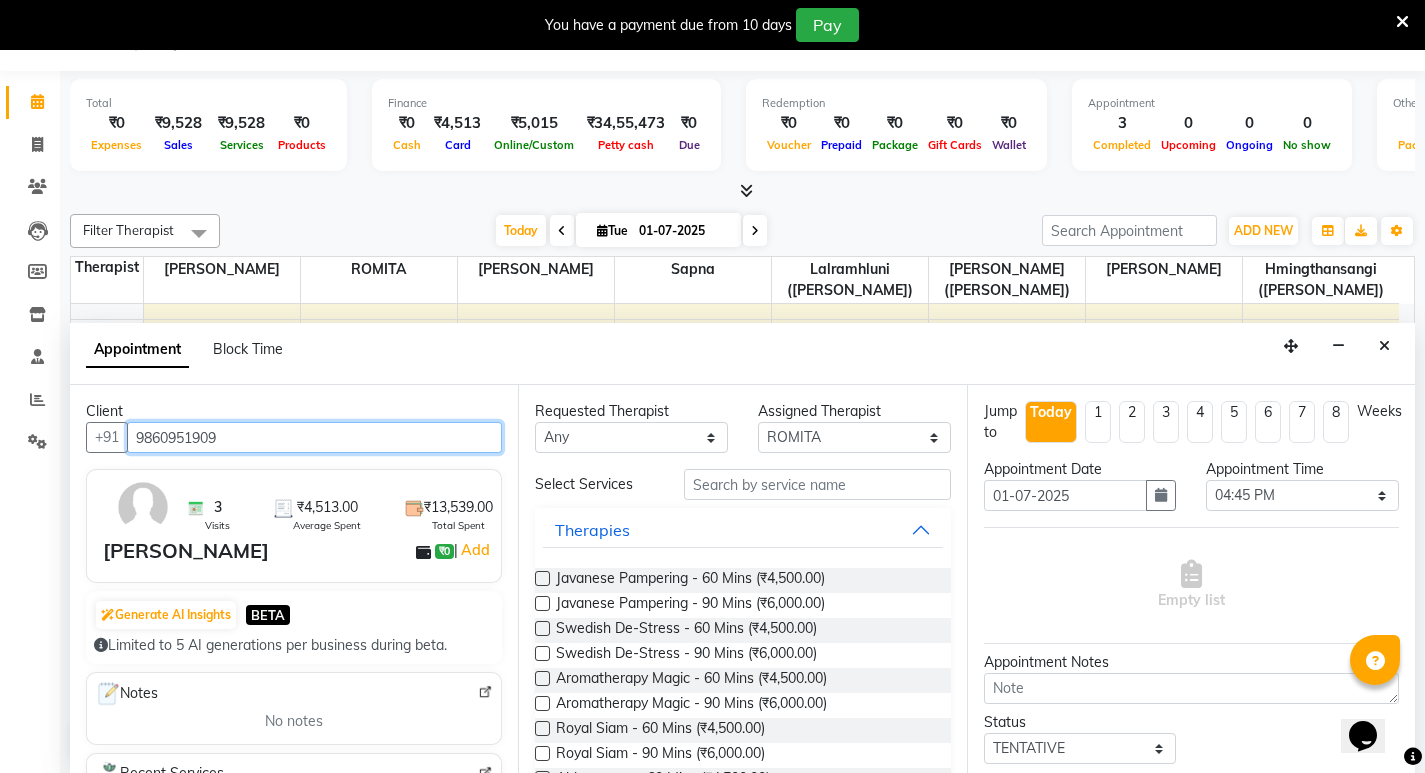drag, startPoint x: 137, startPoint y: 434, endPoint x: 305, endPoint y: 441, distance: 168.14577 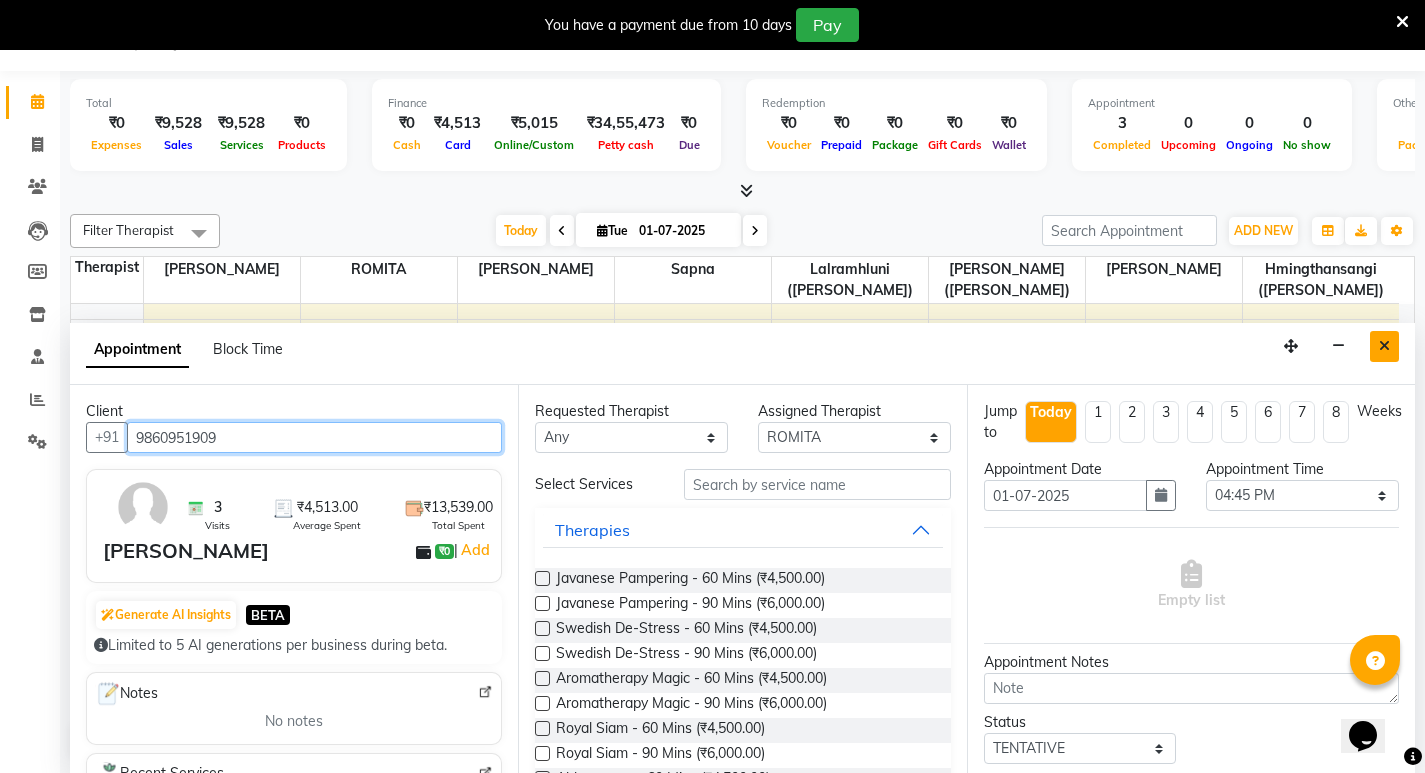 type on "9860951909" 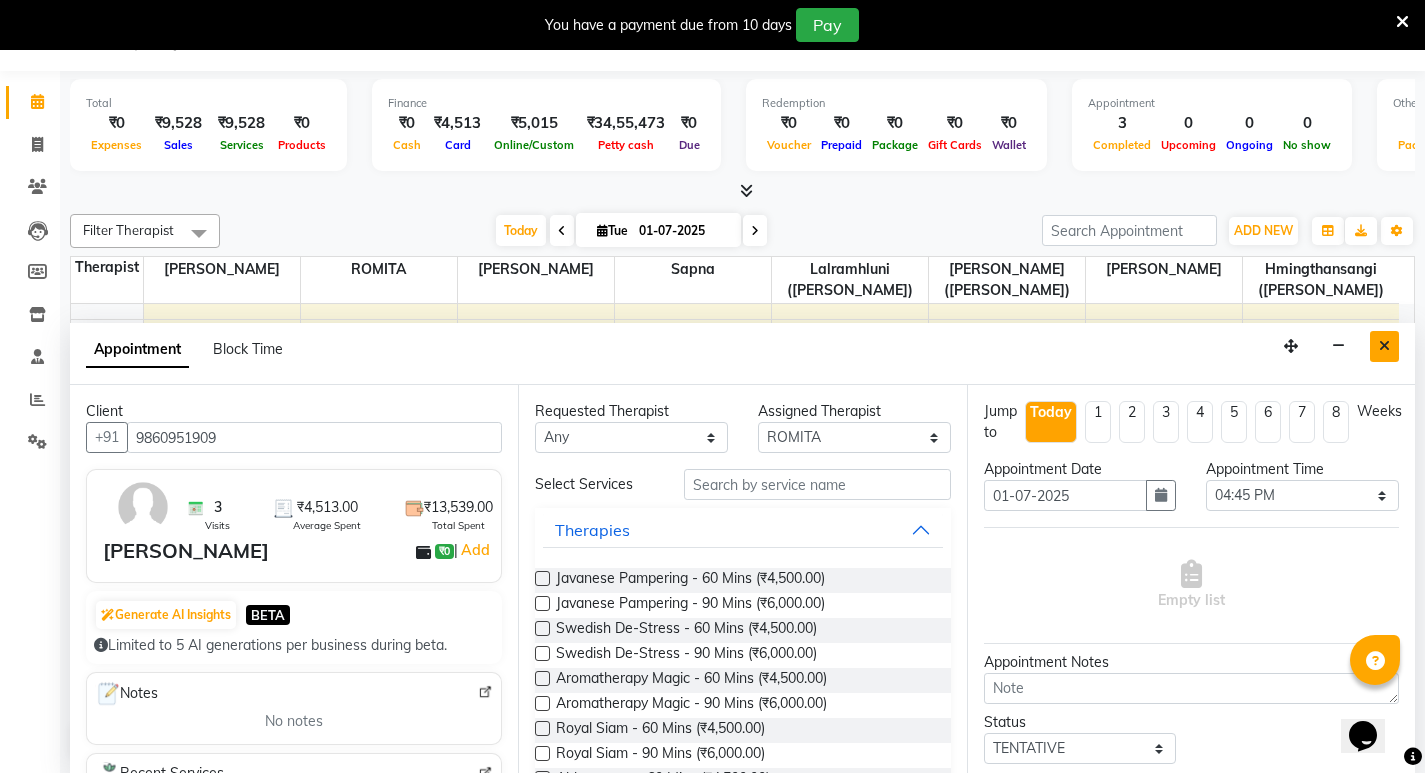 click at bounding box center (1384, 346) 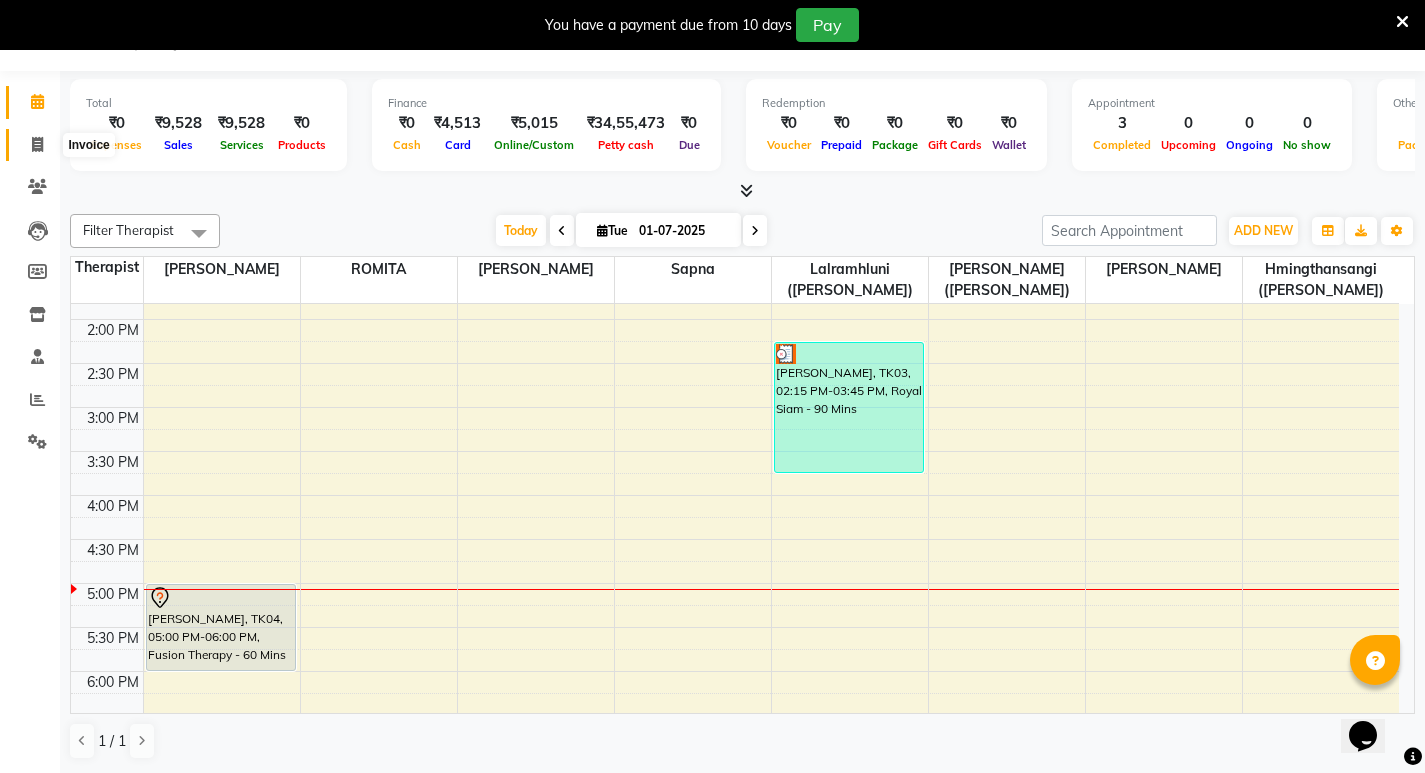 click on "Invoice" 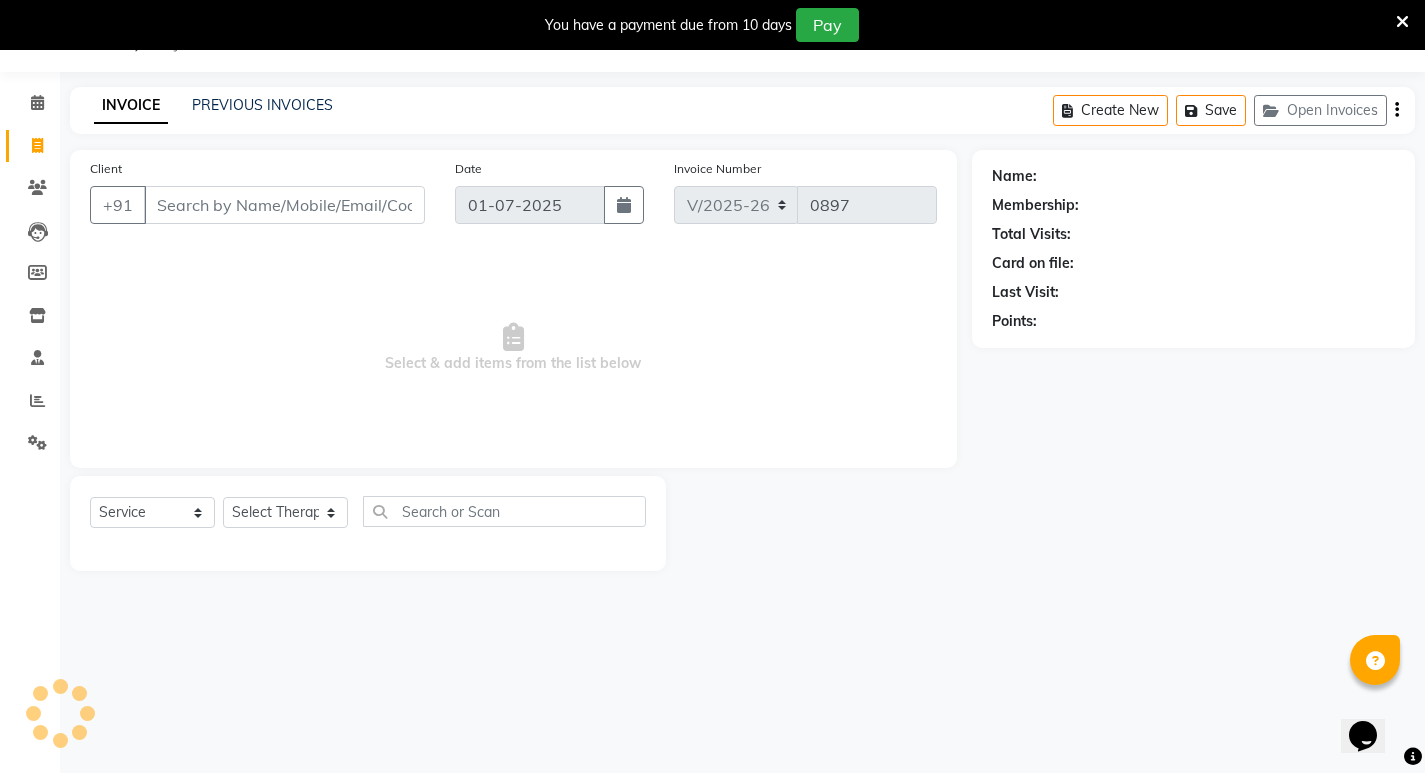 scroll, scrollTop: 50, scrollLeft: 0, axis: vertical 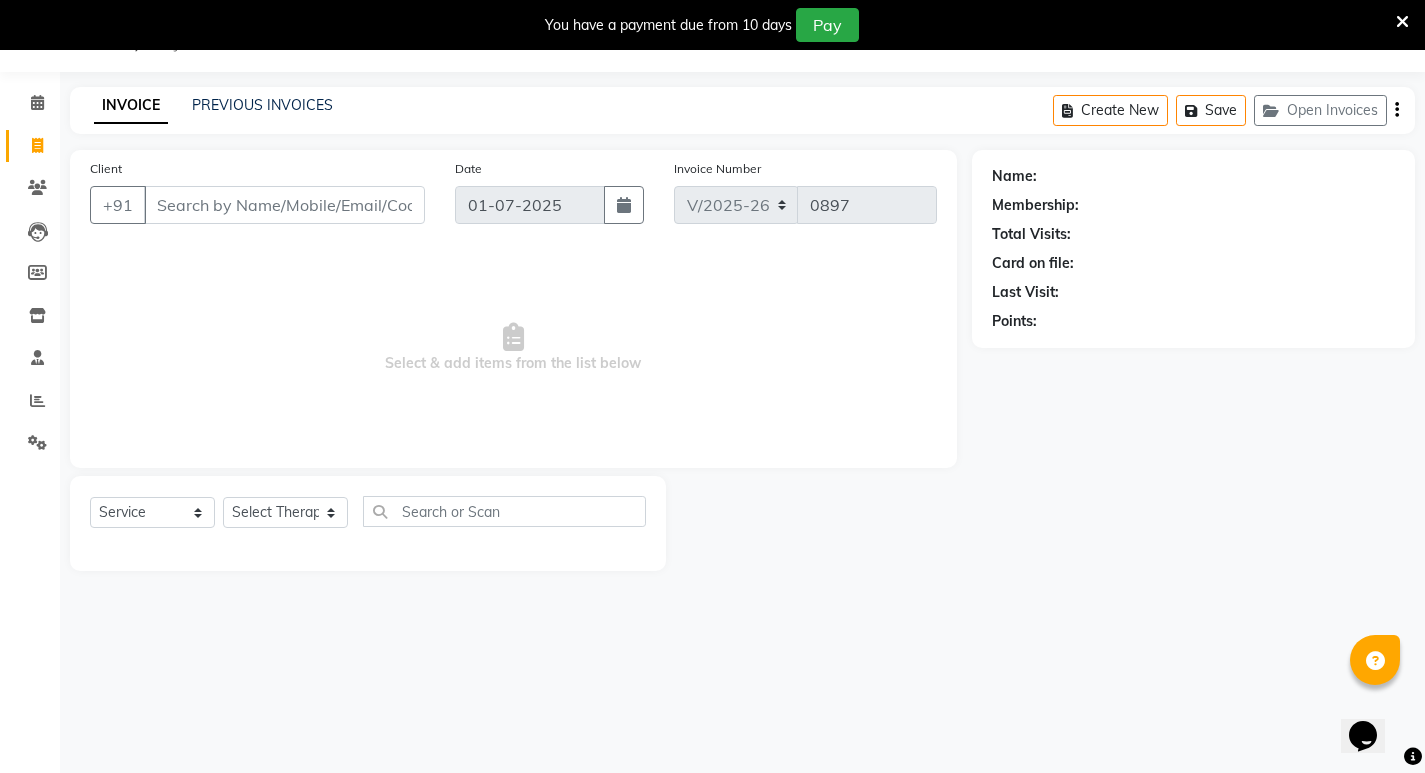 click on "Client" at bounding box center [284, 205] 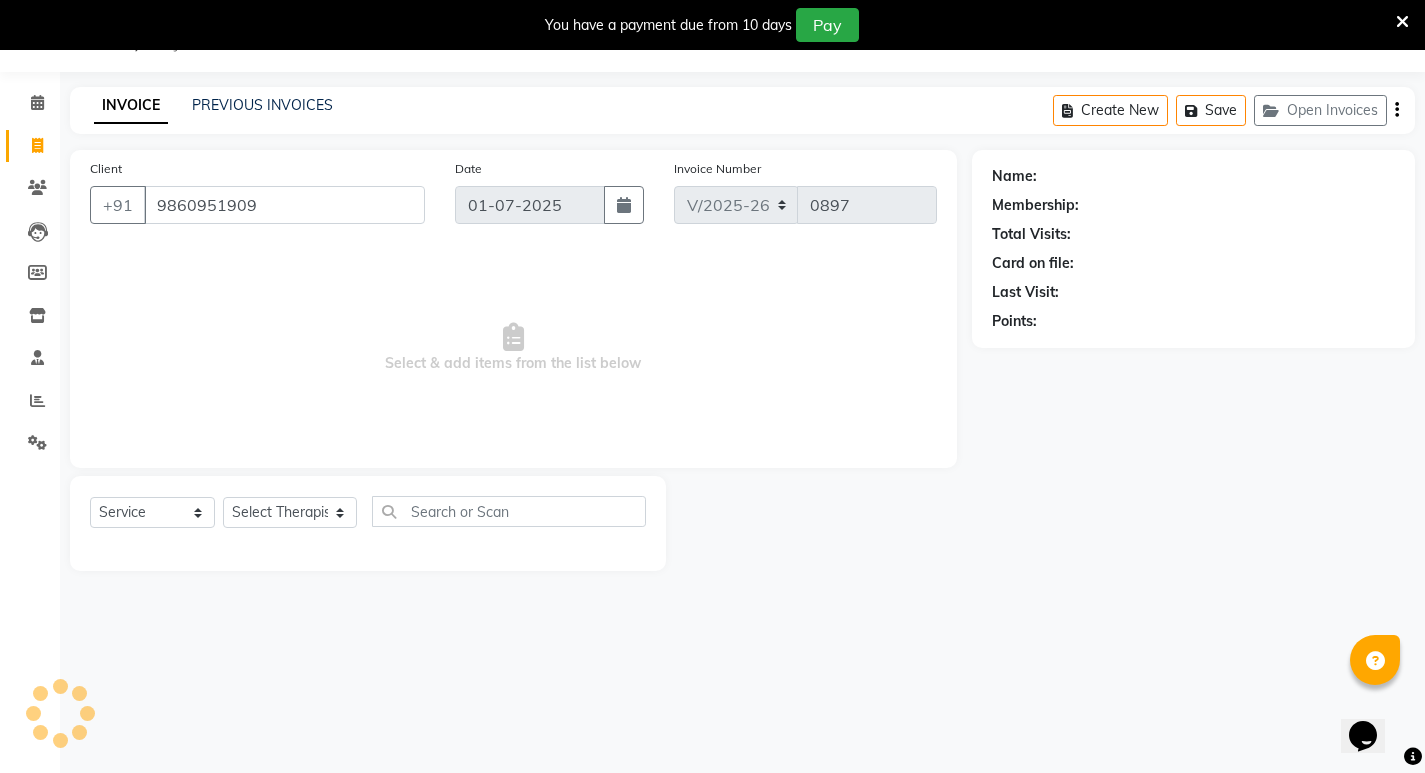 type on "9860951909" 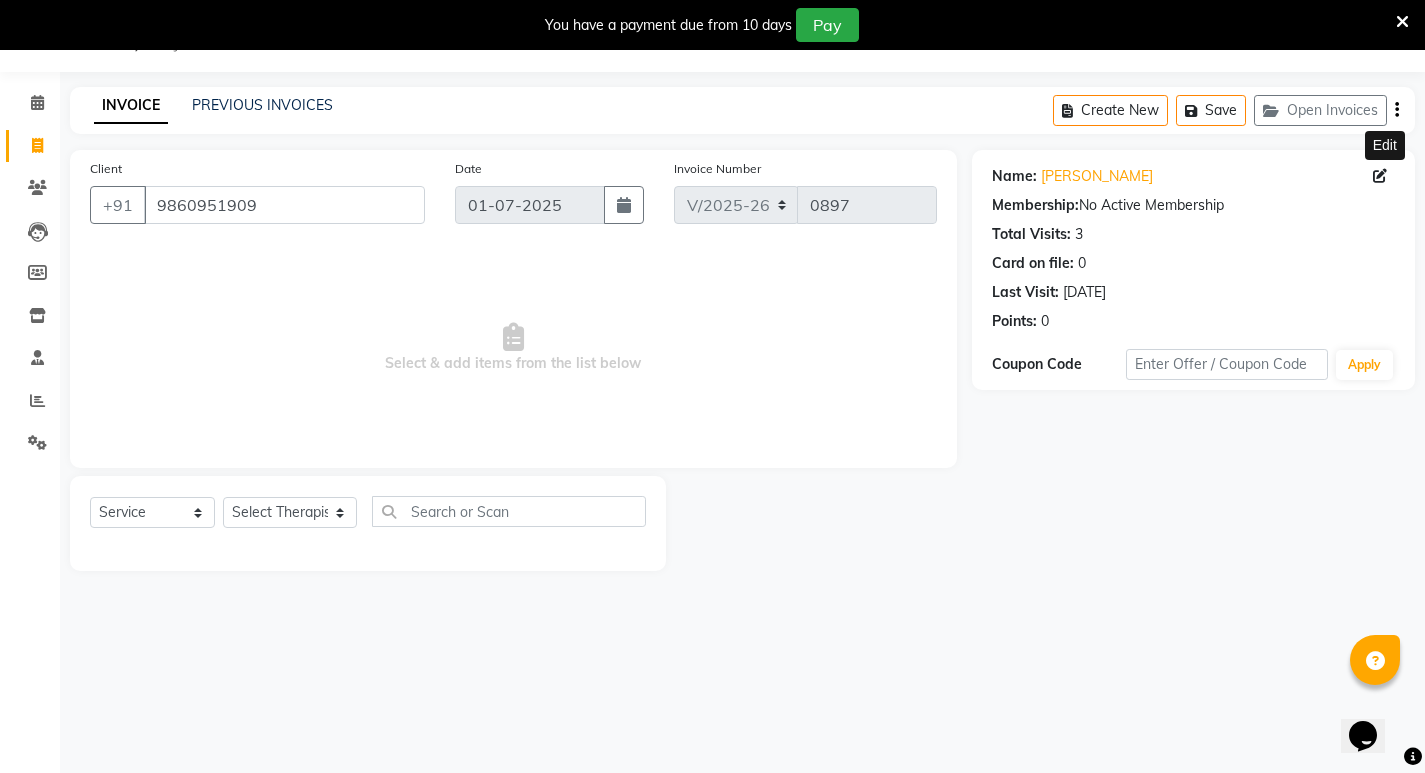 click 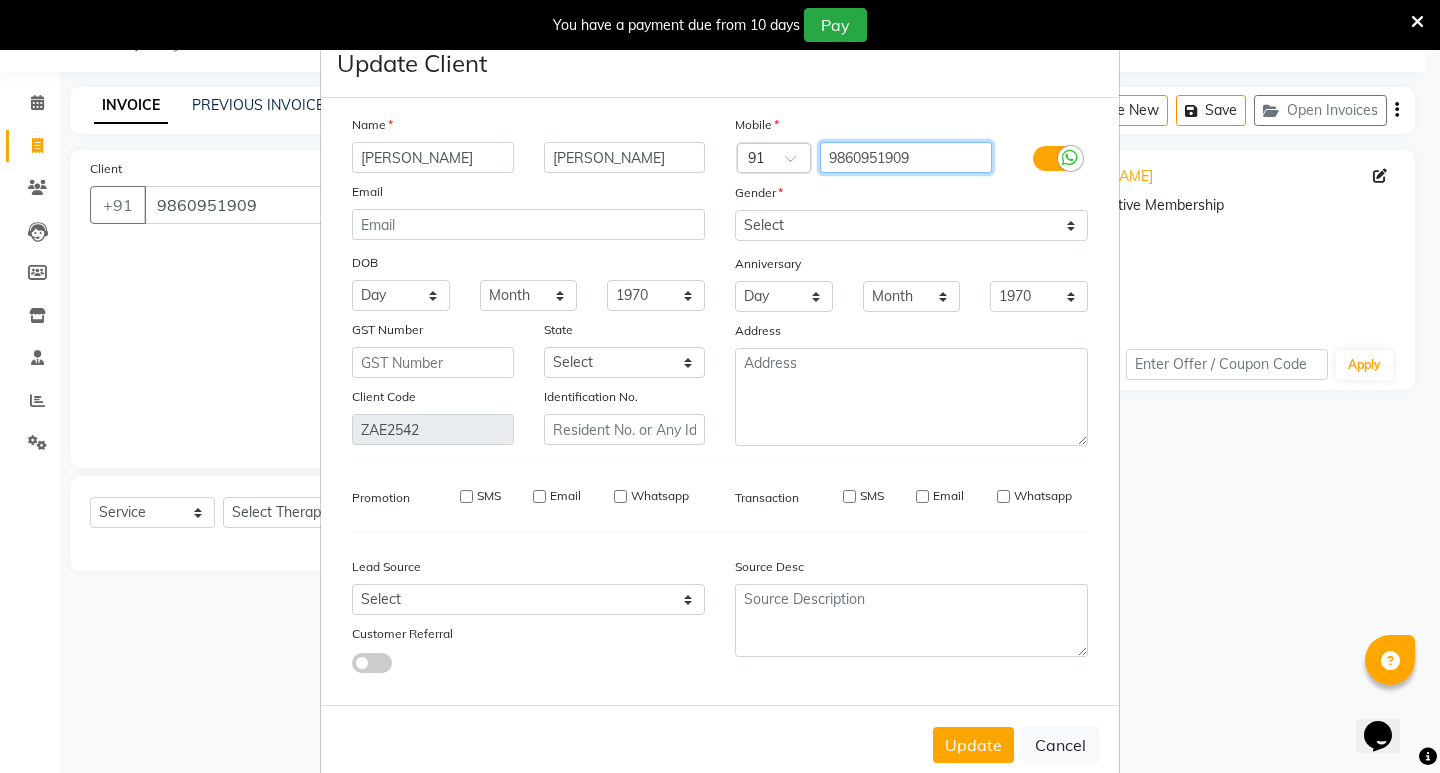 click on "9860951909" at bounding box center [906, 157] 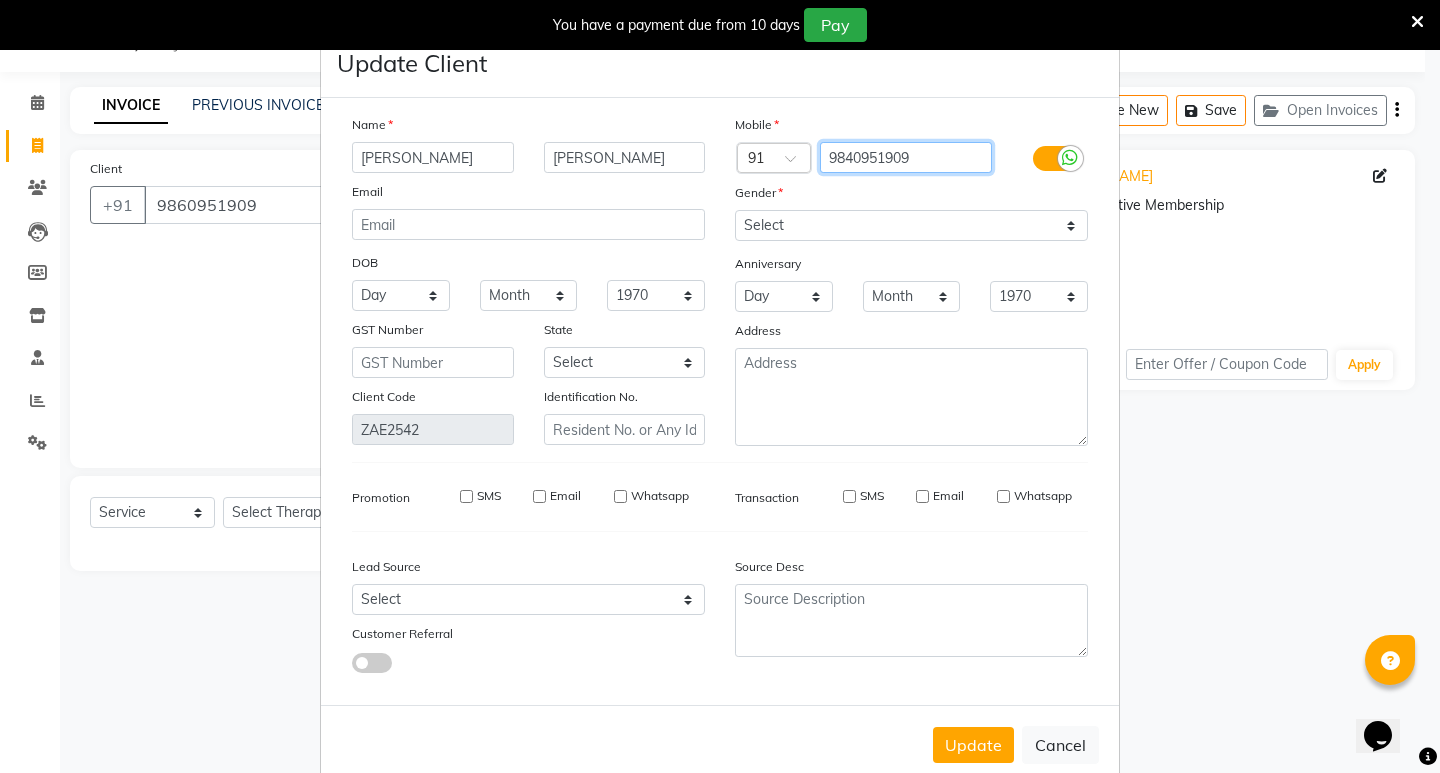 type on "9840951909" 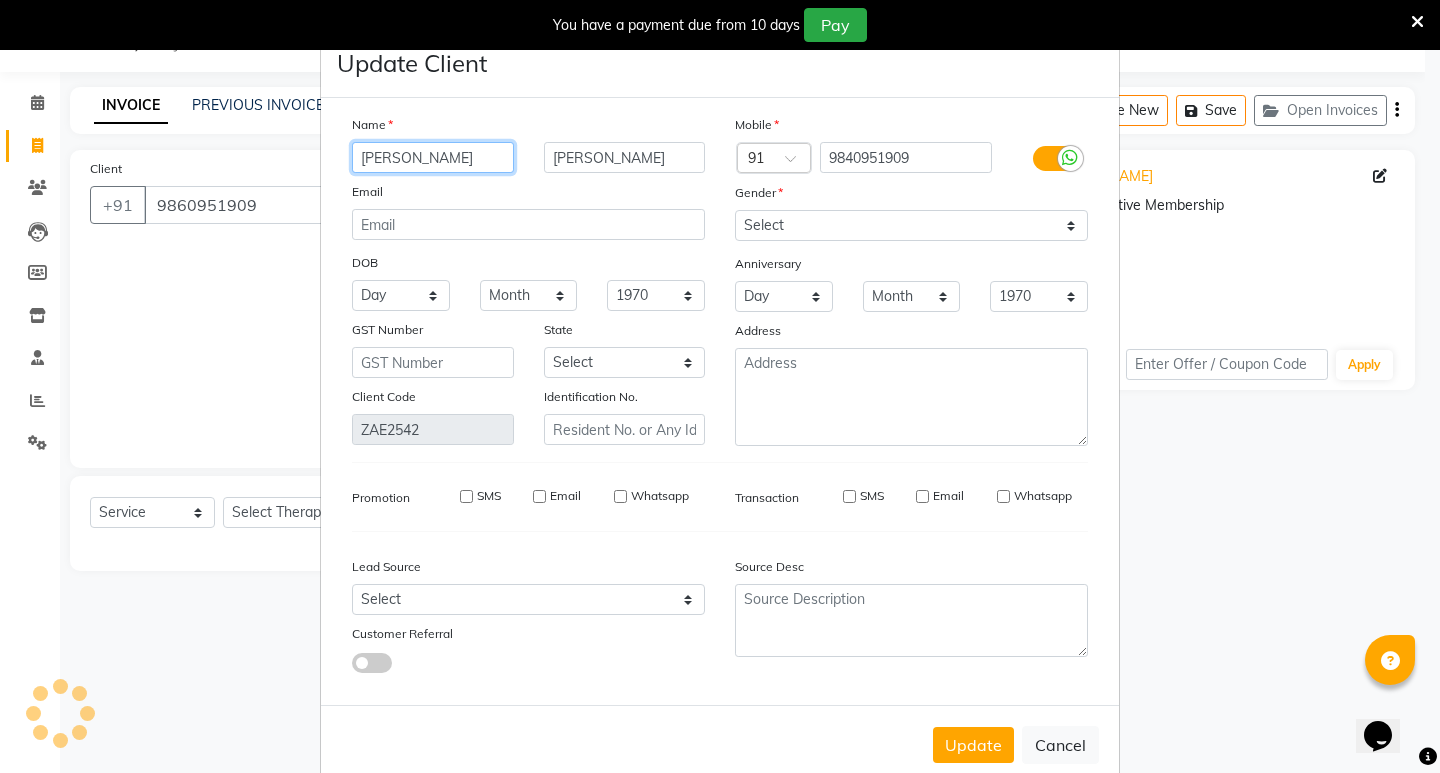 click on "[PERSON_NAME]" at bounding box center [433, 157] 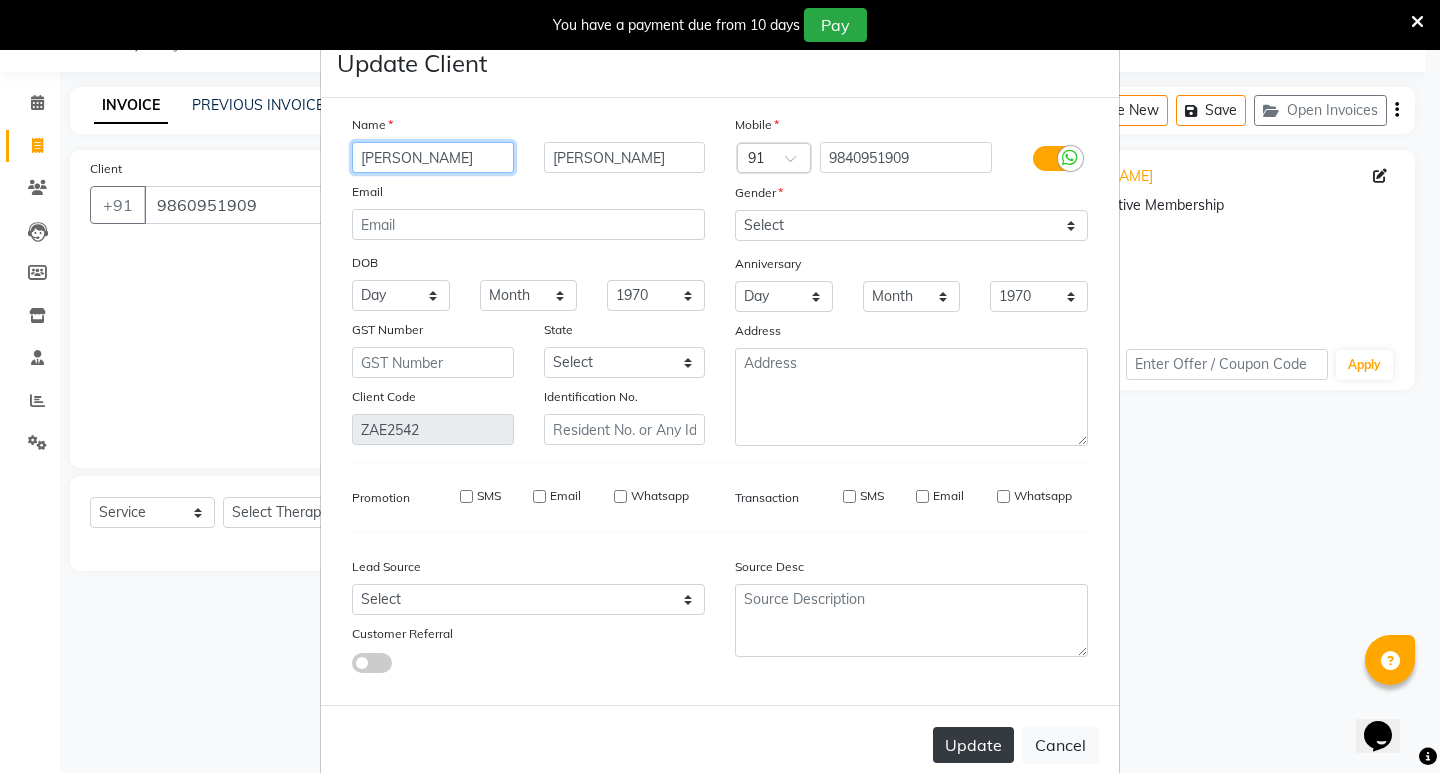 type on "[PERSON_NAME]" 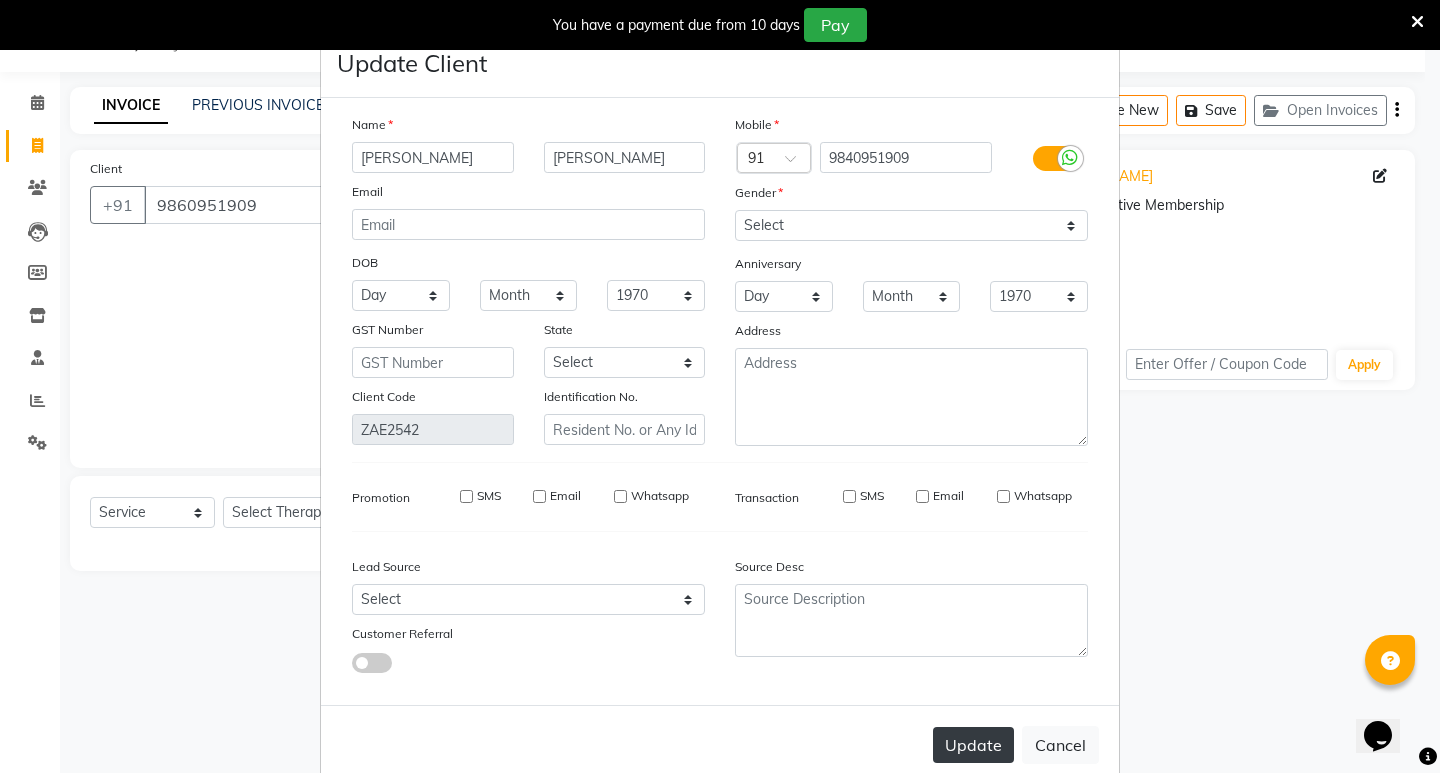 click on "Update" at bounding box center [973, 745] 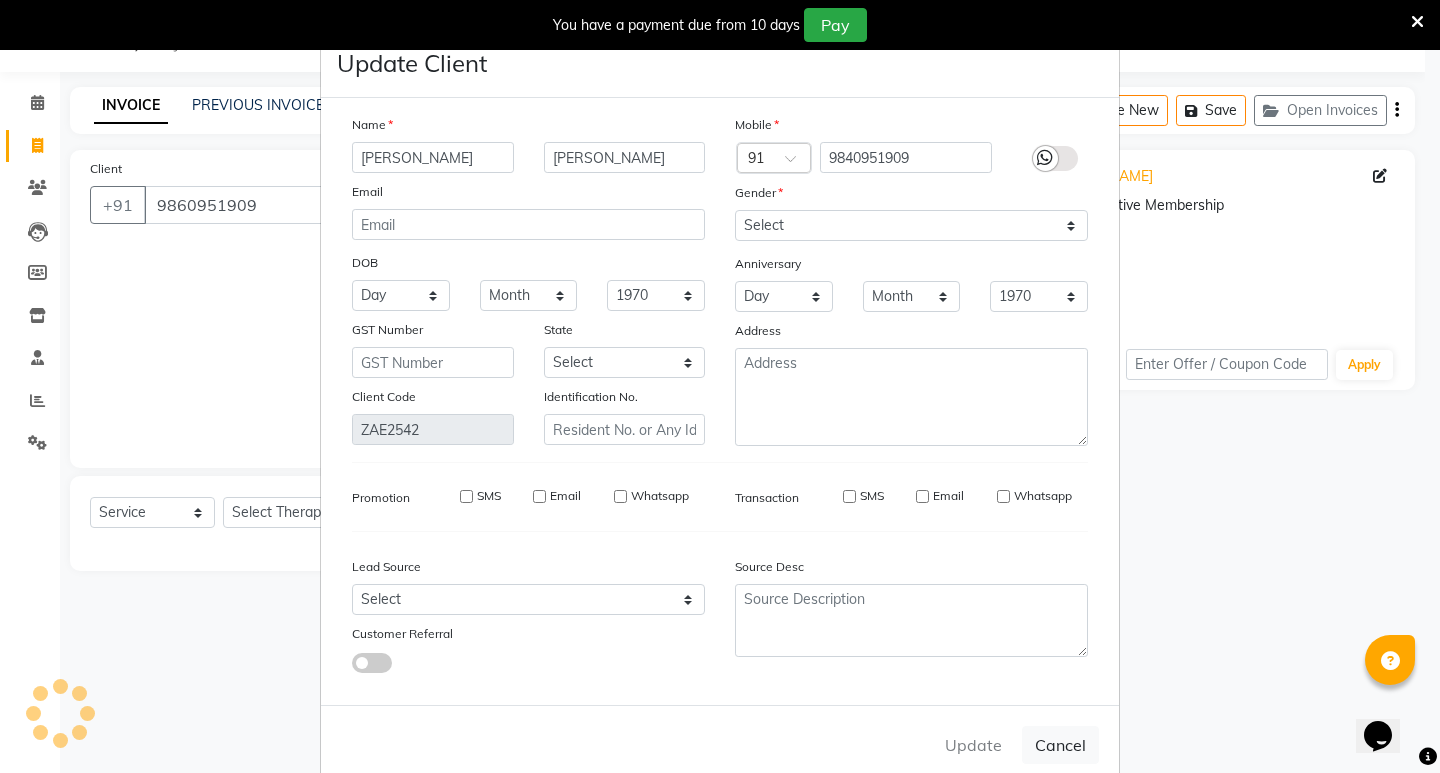 type on "9840951909" 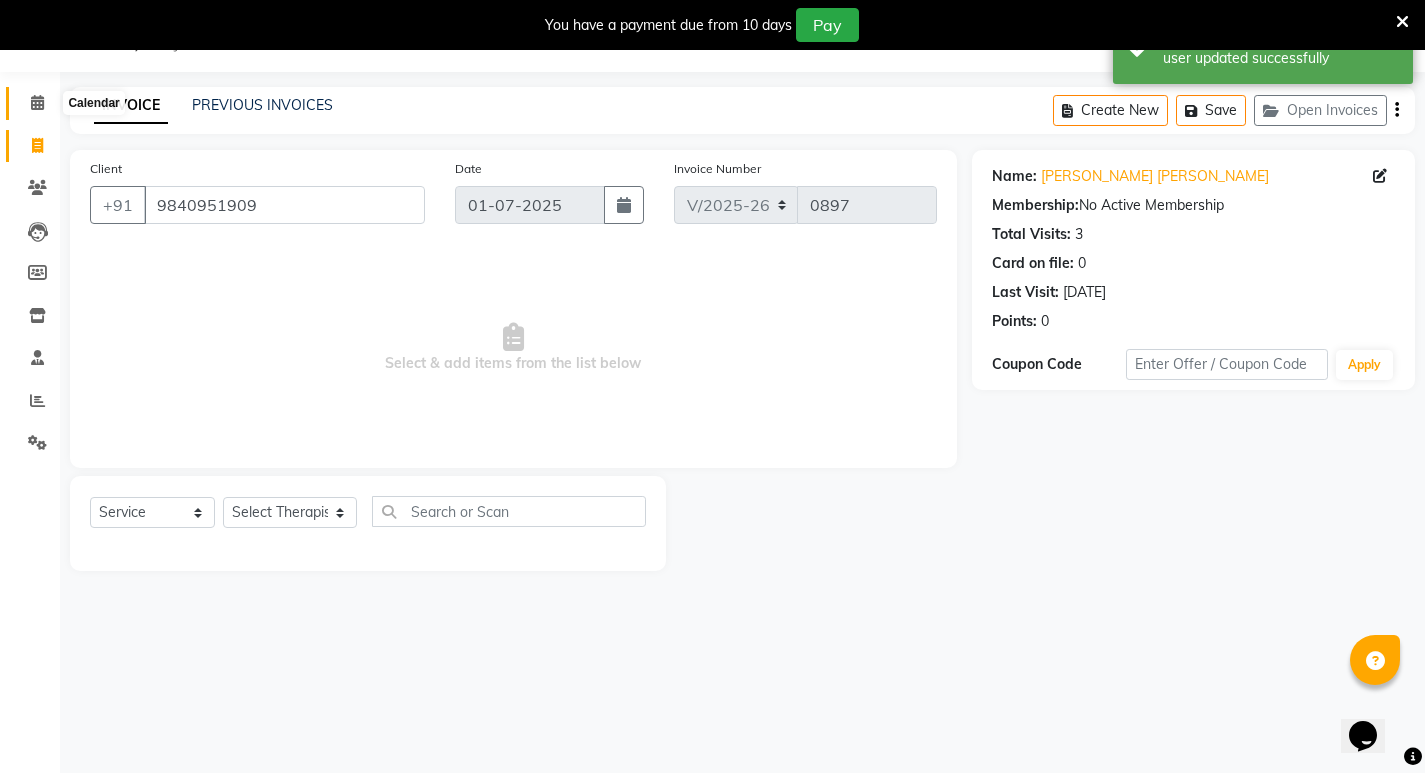 click 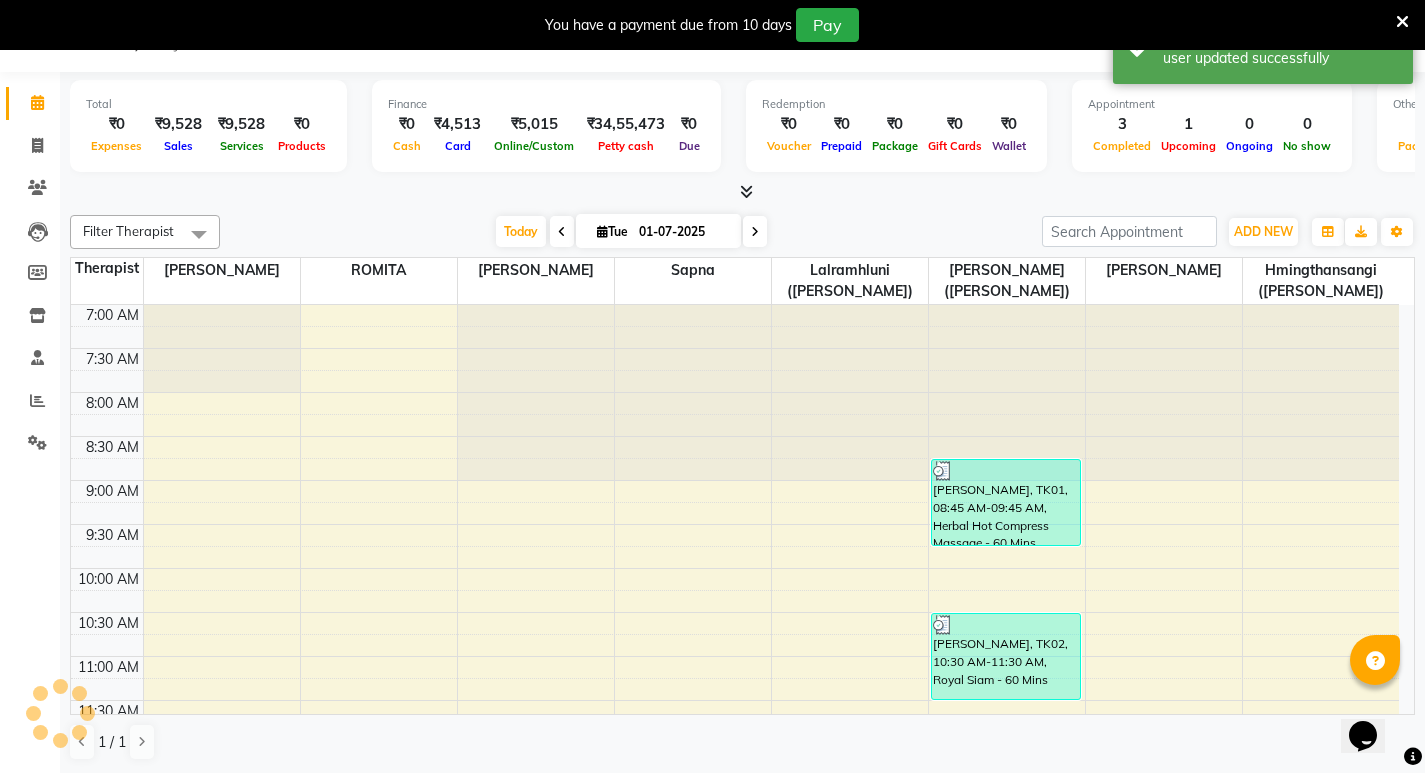 scroll, scrollTop: 0, scrollLeft: 0, axis: both 